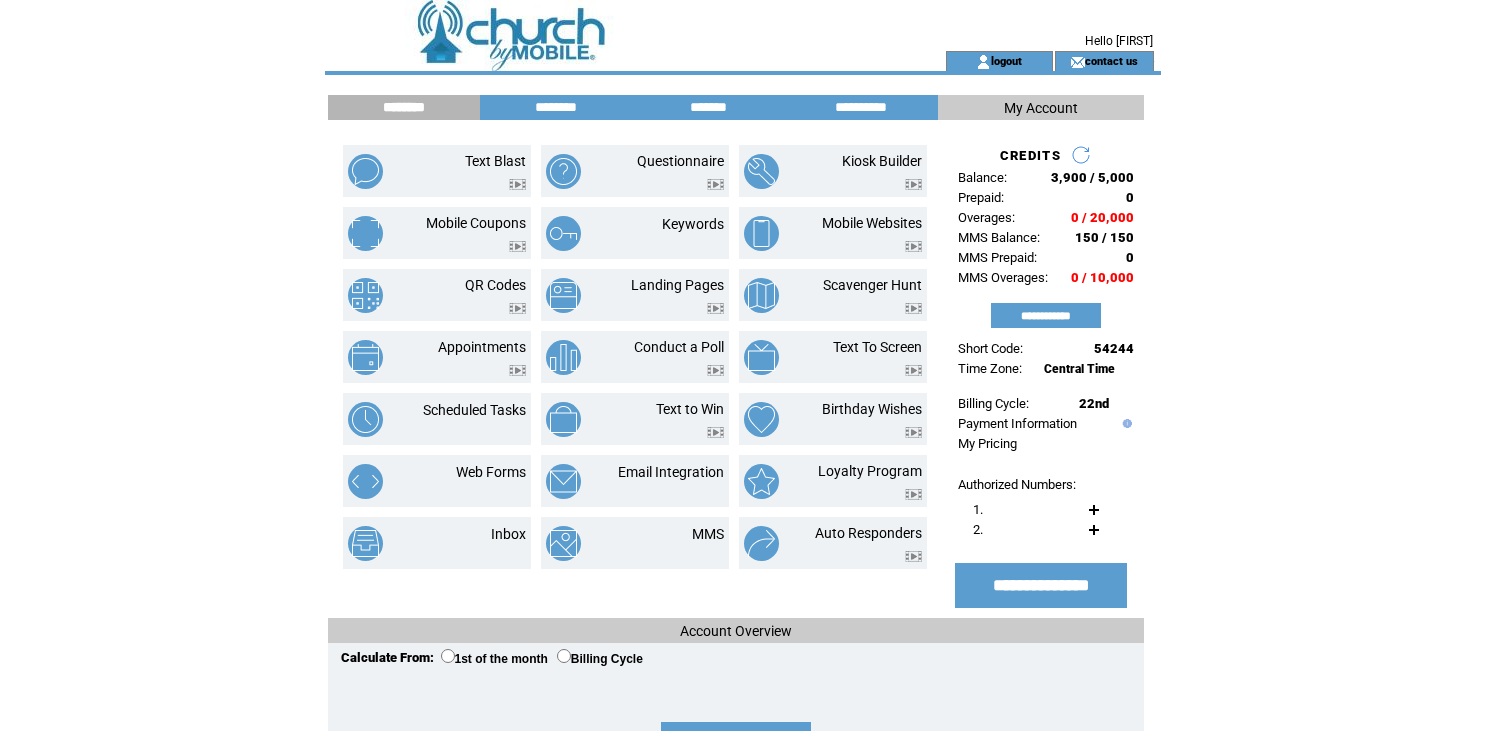 scroll, scrollTop: 0, scrollLeft: 0, axis: both 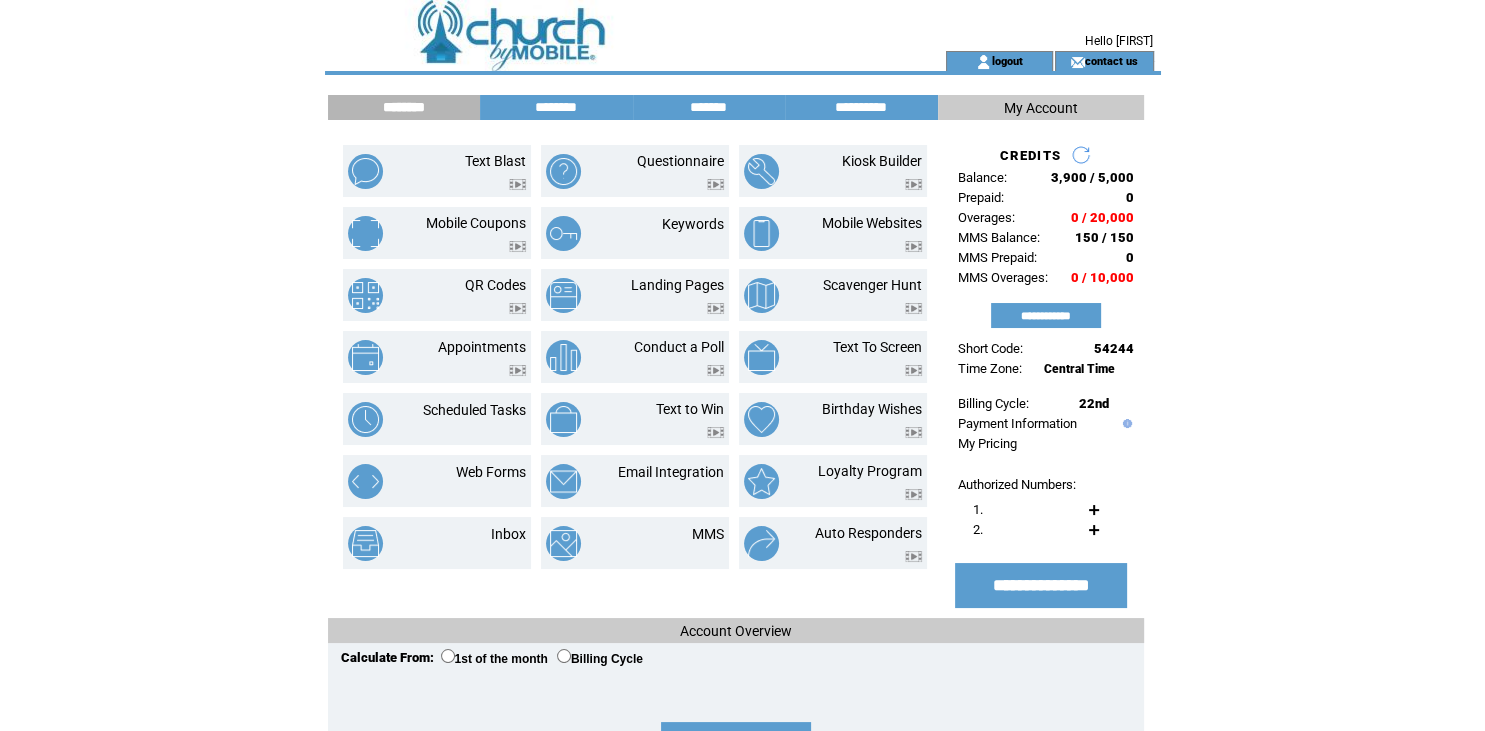 click on "**********" 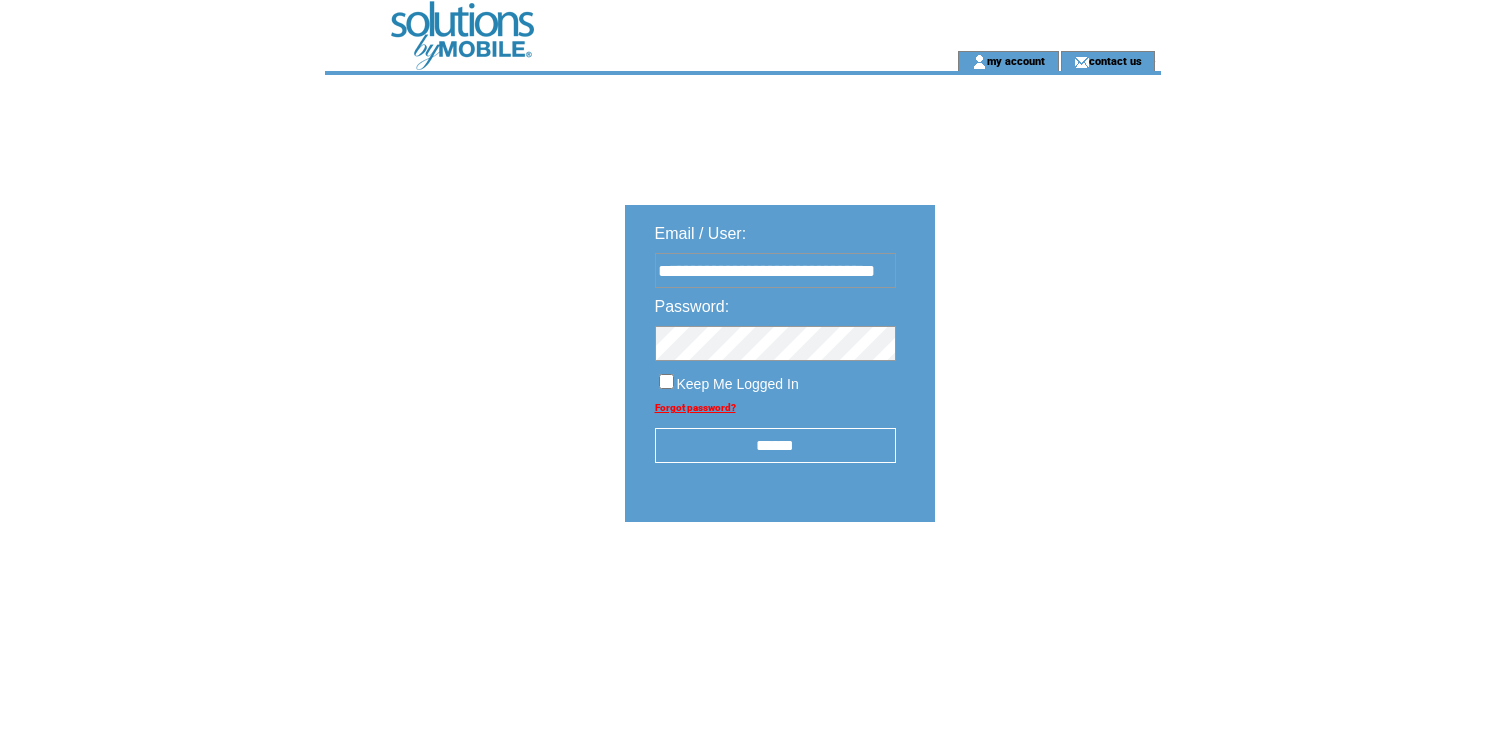 scroll, scrollTop: 0, scrollLeft: 0, axis: both 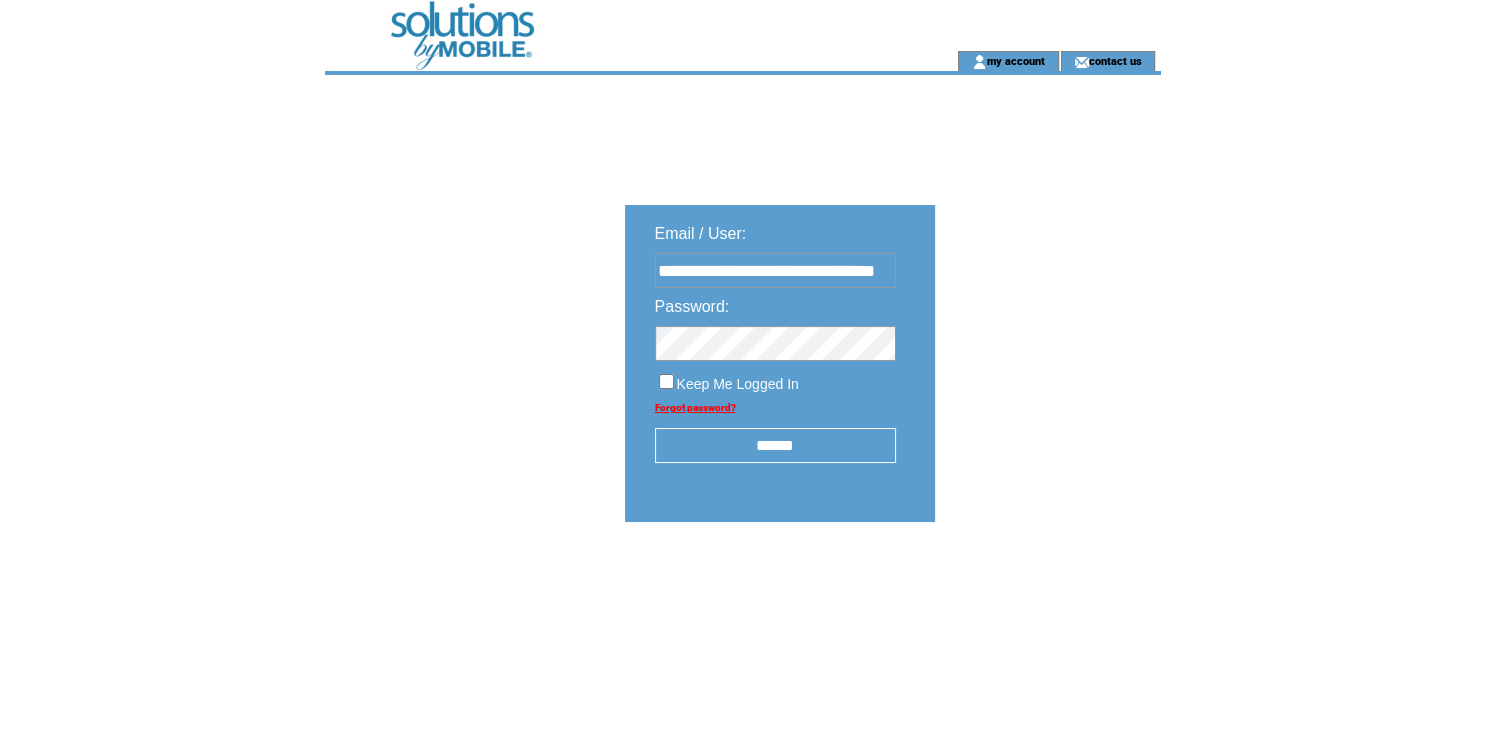 type on "**********" 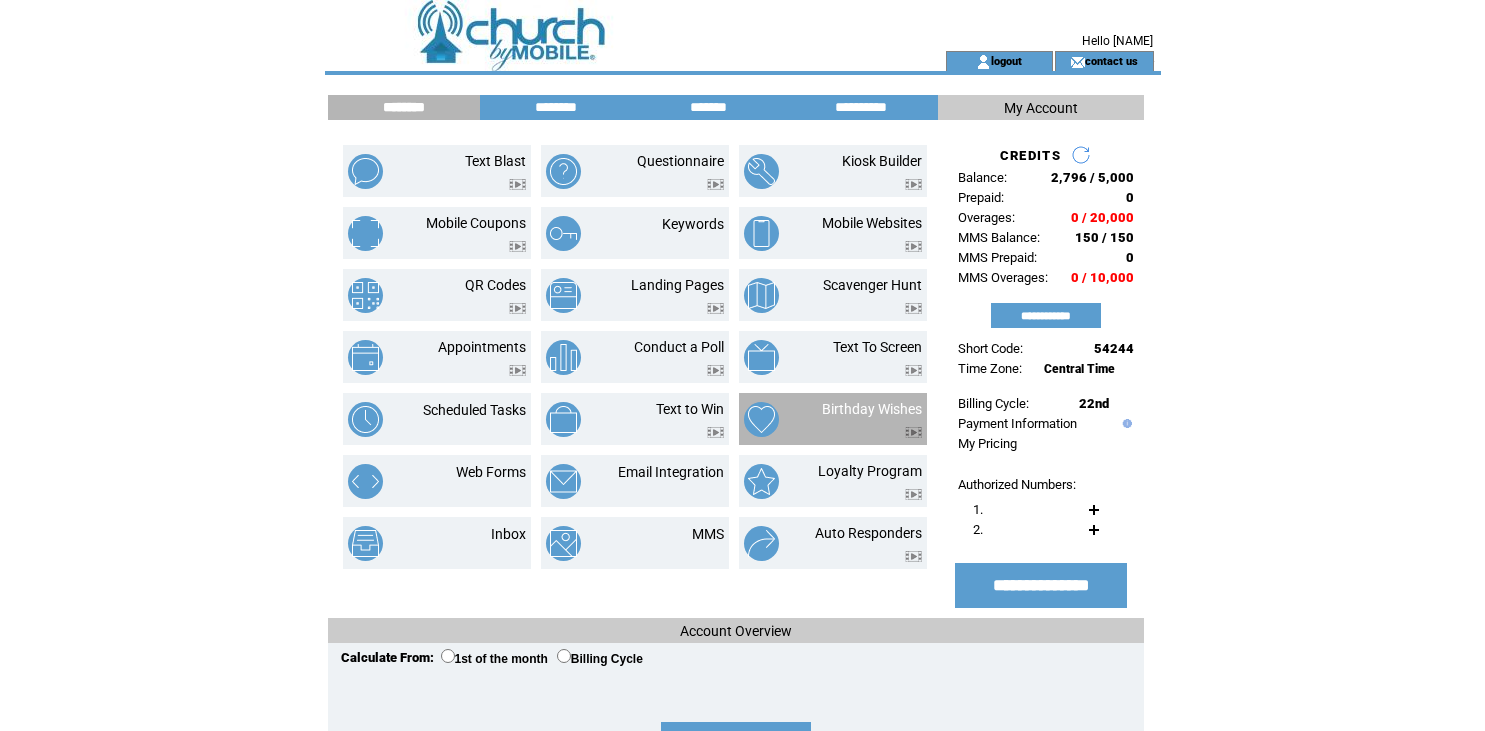 scroll, scrollTop: 0, scrollLeft: 0, axis: both 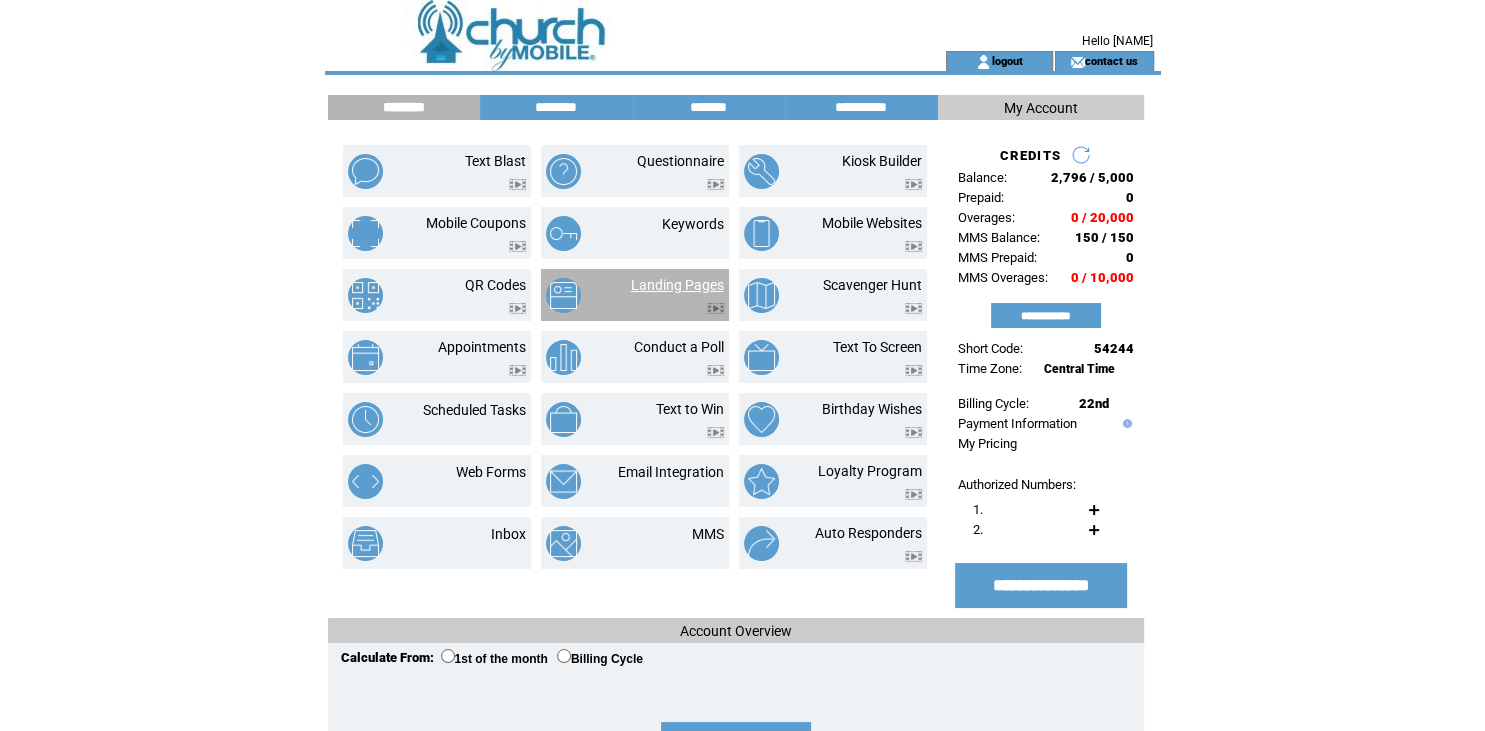 click on "Landing Pages" at bounding box center (677, 285) 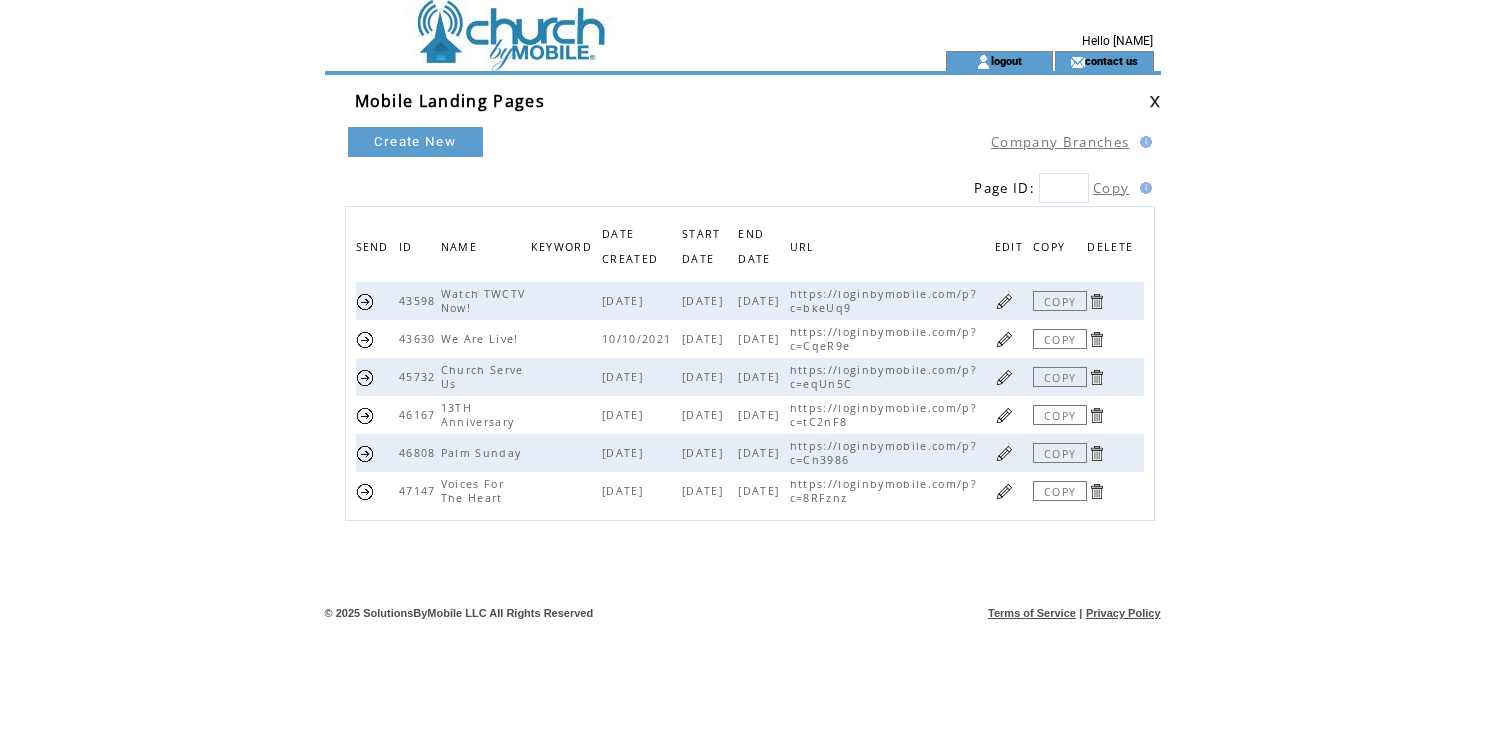 scroll, scrollTop: 0, scrollLeft: 0, axis: both 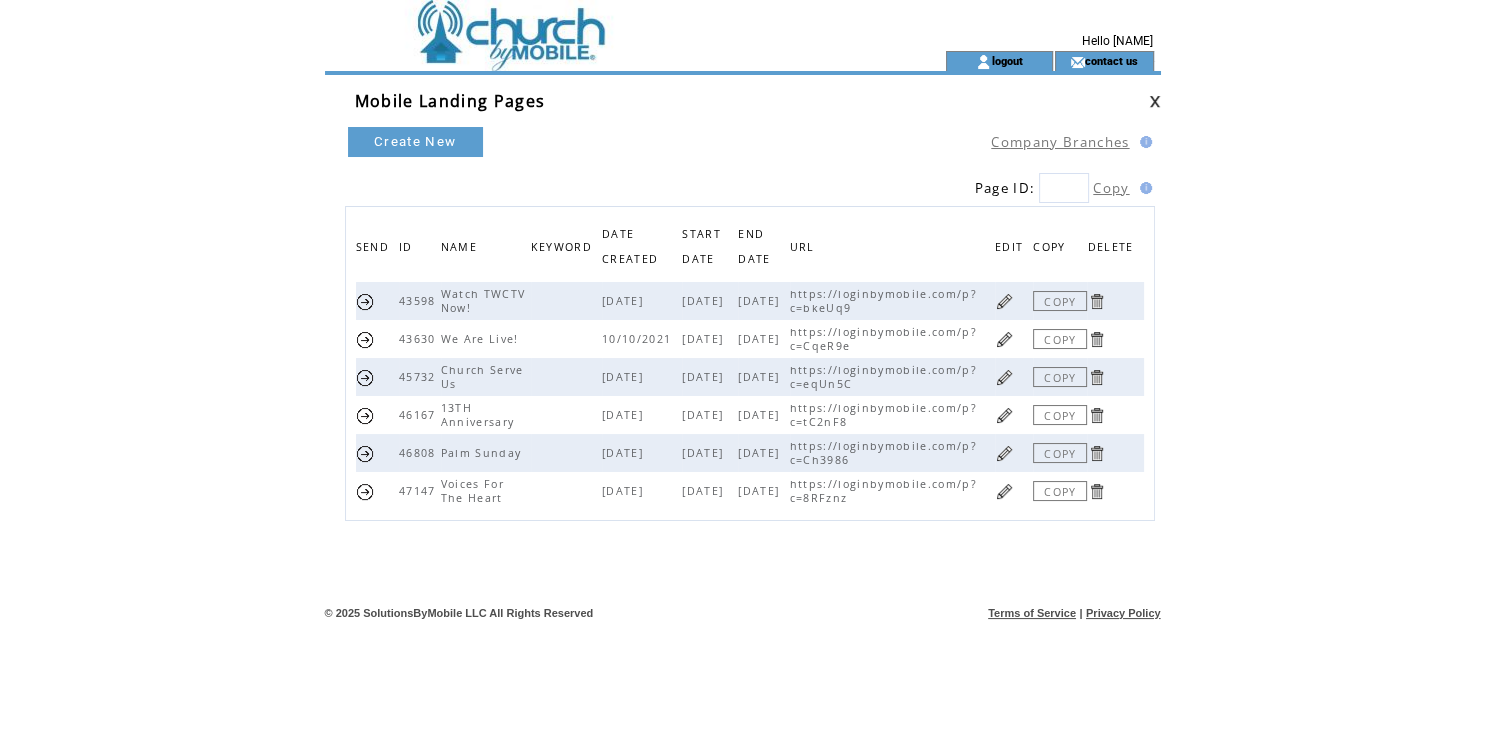 click at bounding box center (1004, 339) 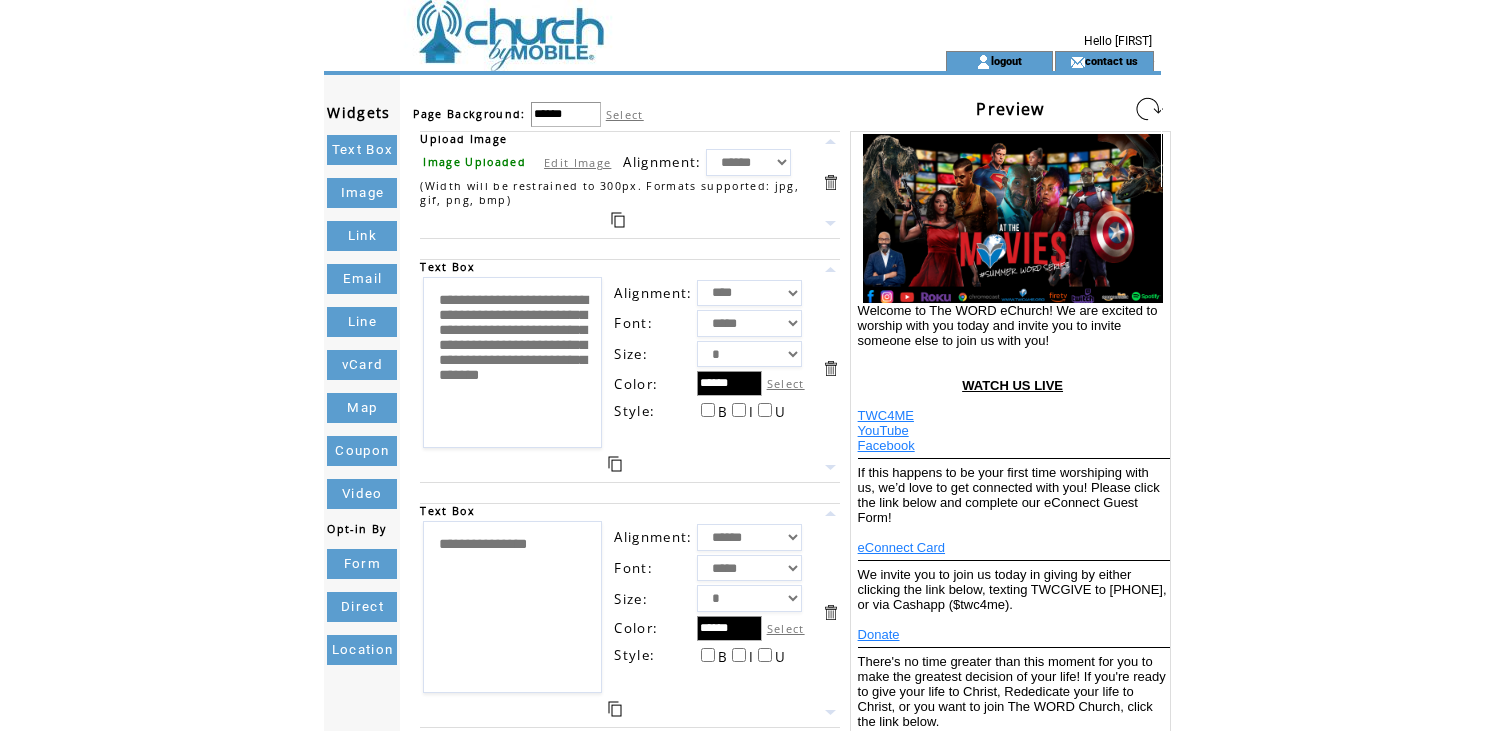scroll, scrollTop: 0, scrollLeft: 0, axis: both 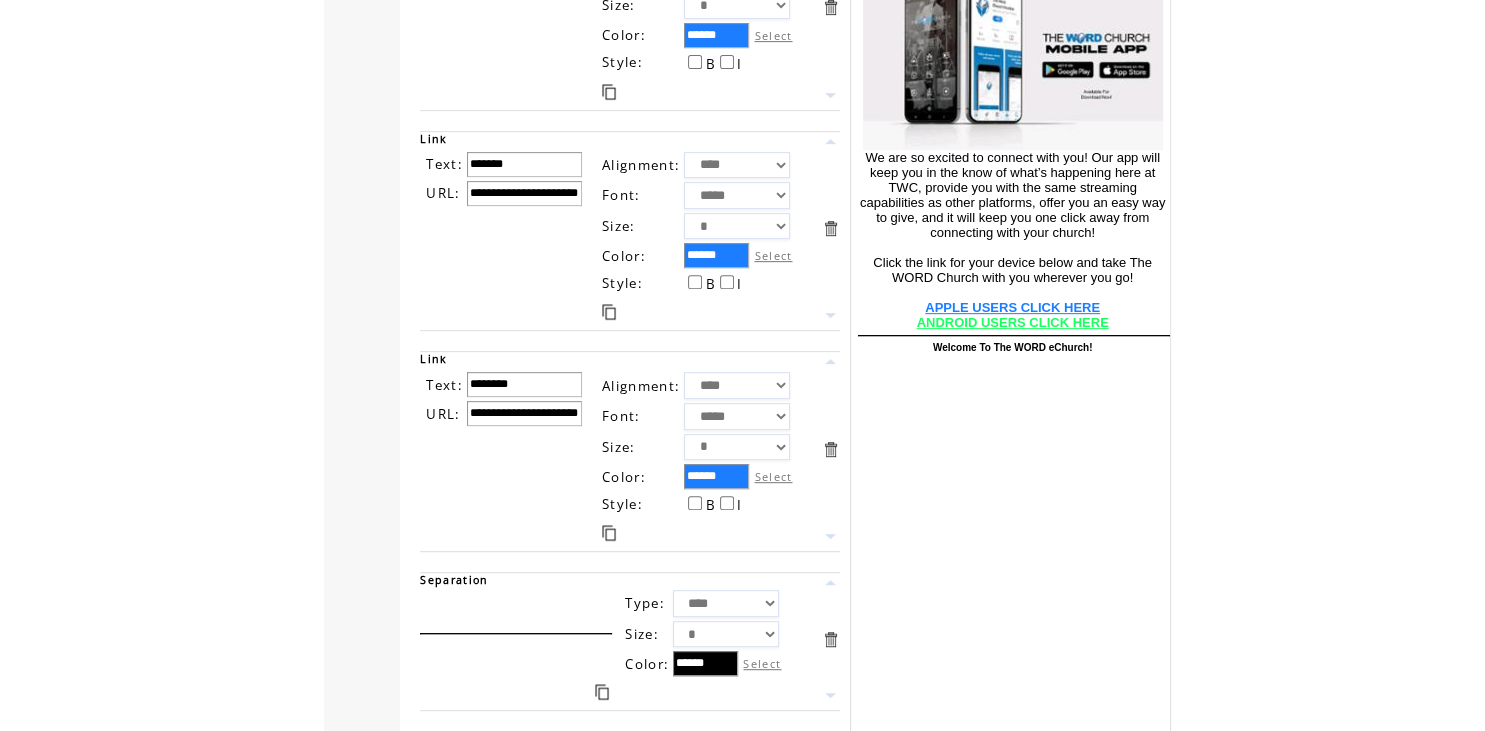 click on "**********" at bounding box center [524, 193] 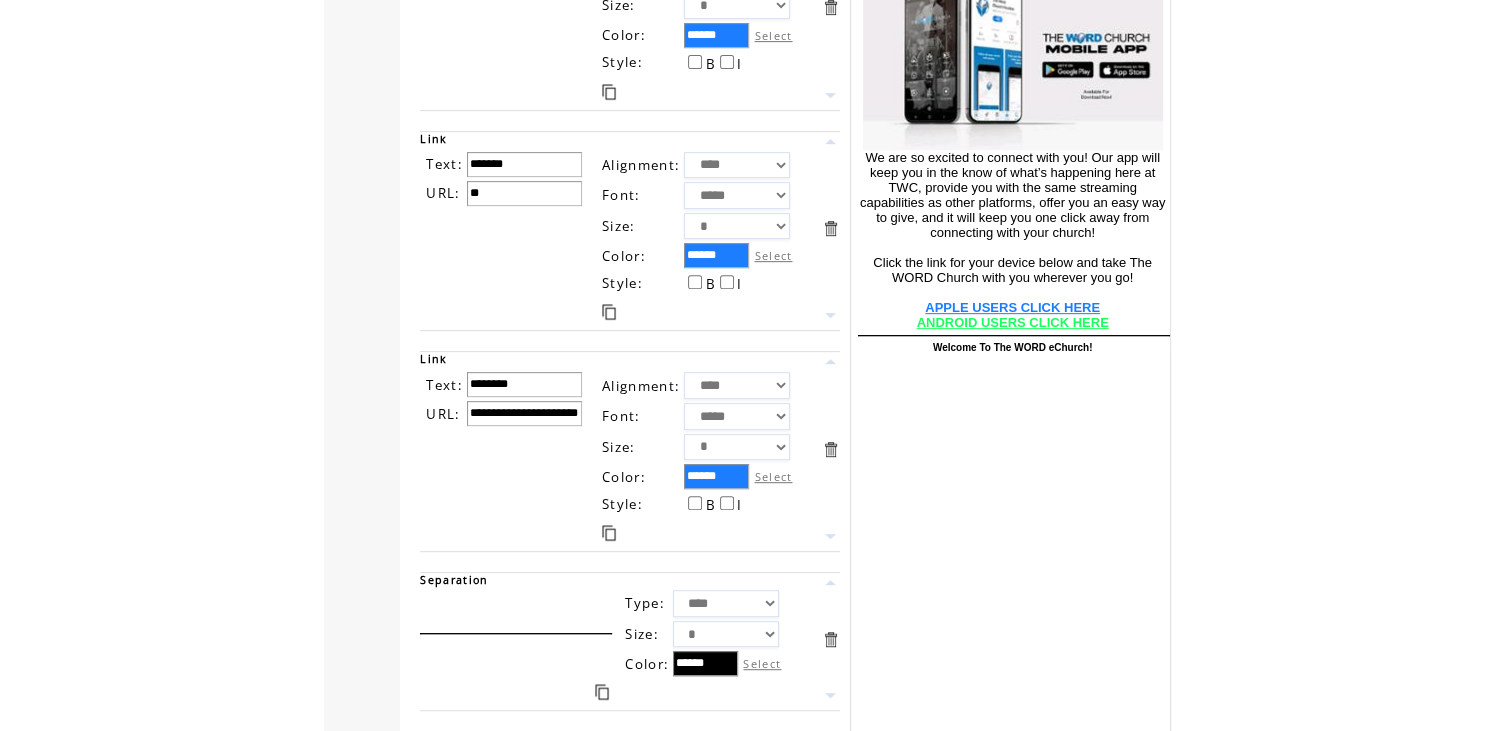 type on "*" 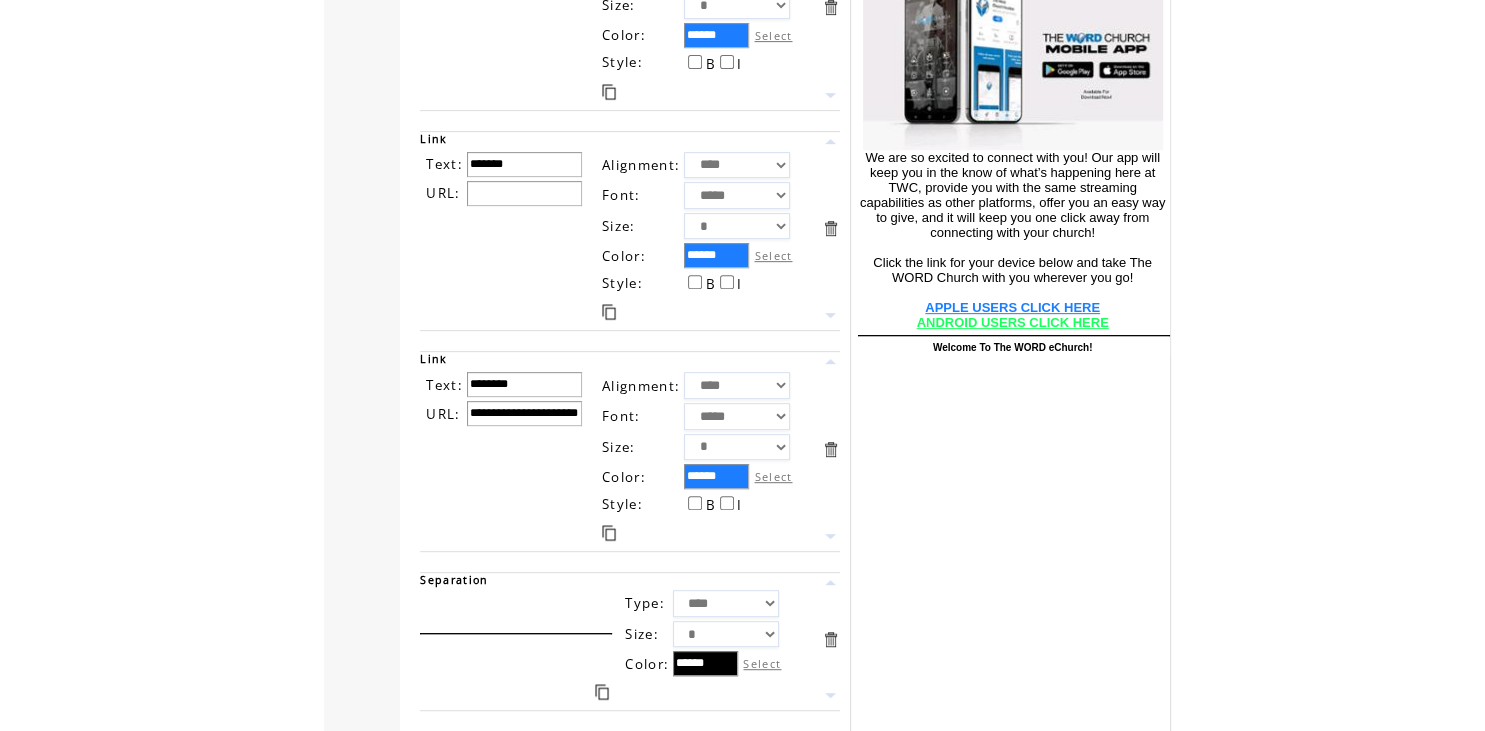 paste on "**********" 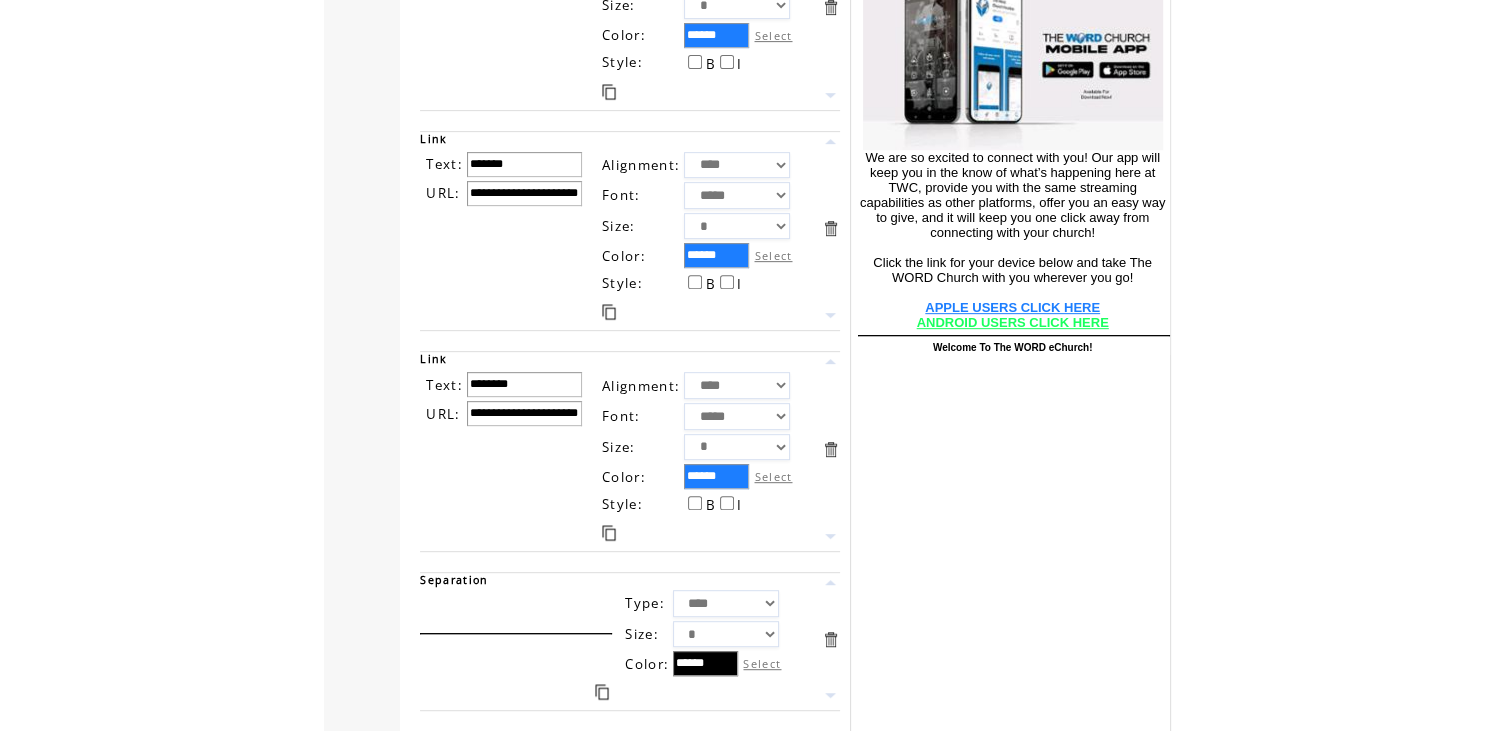 type on "**********" 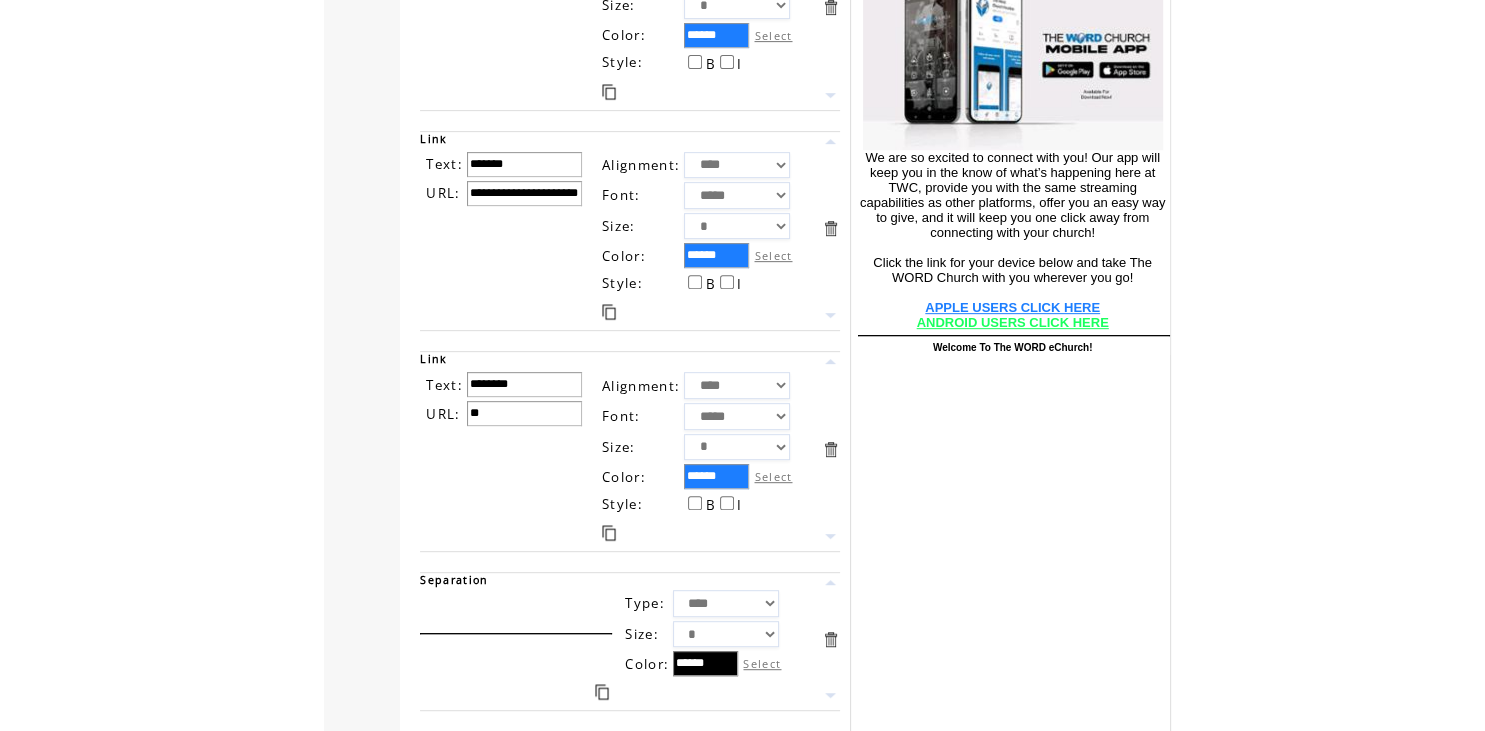 type on "*" 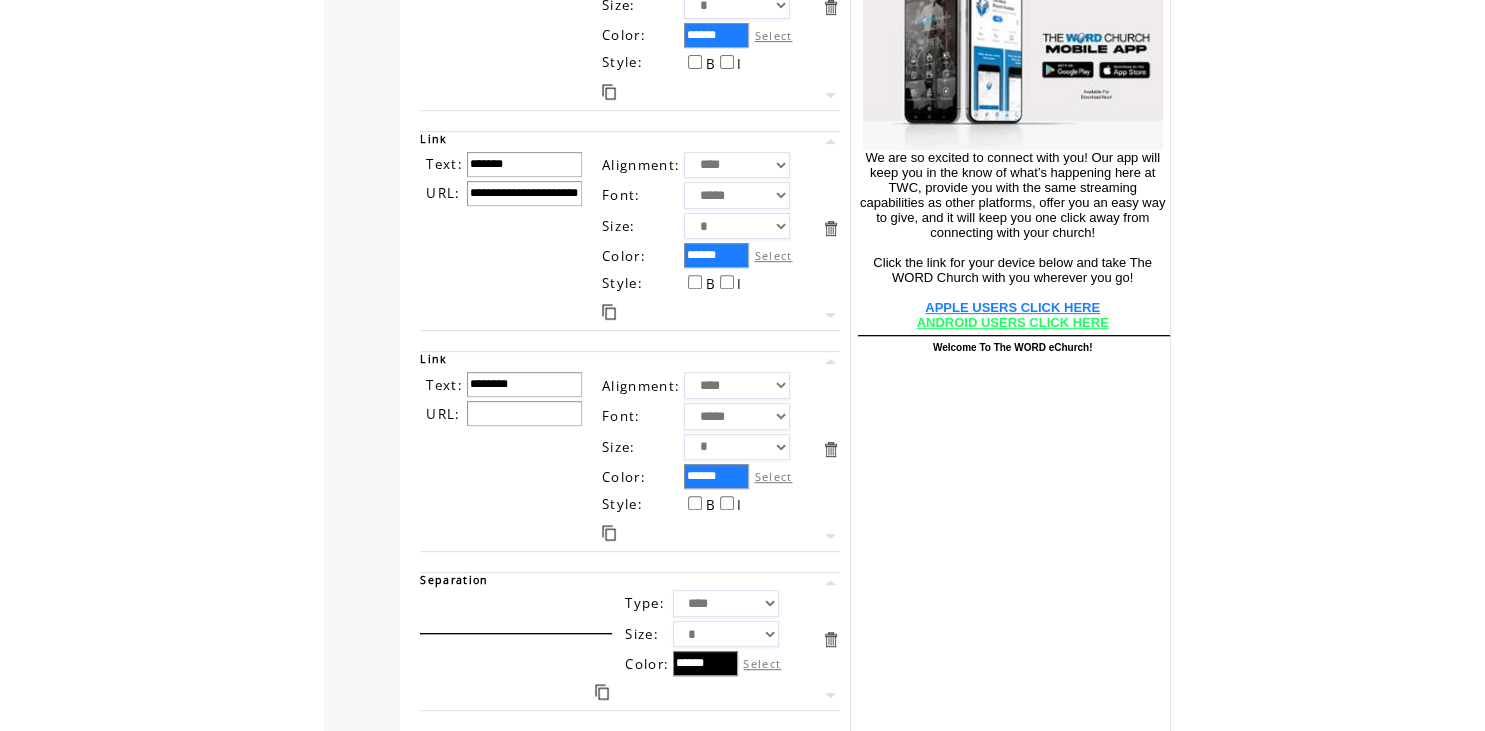 paste on "**********" 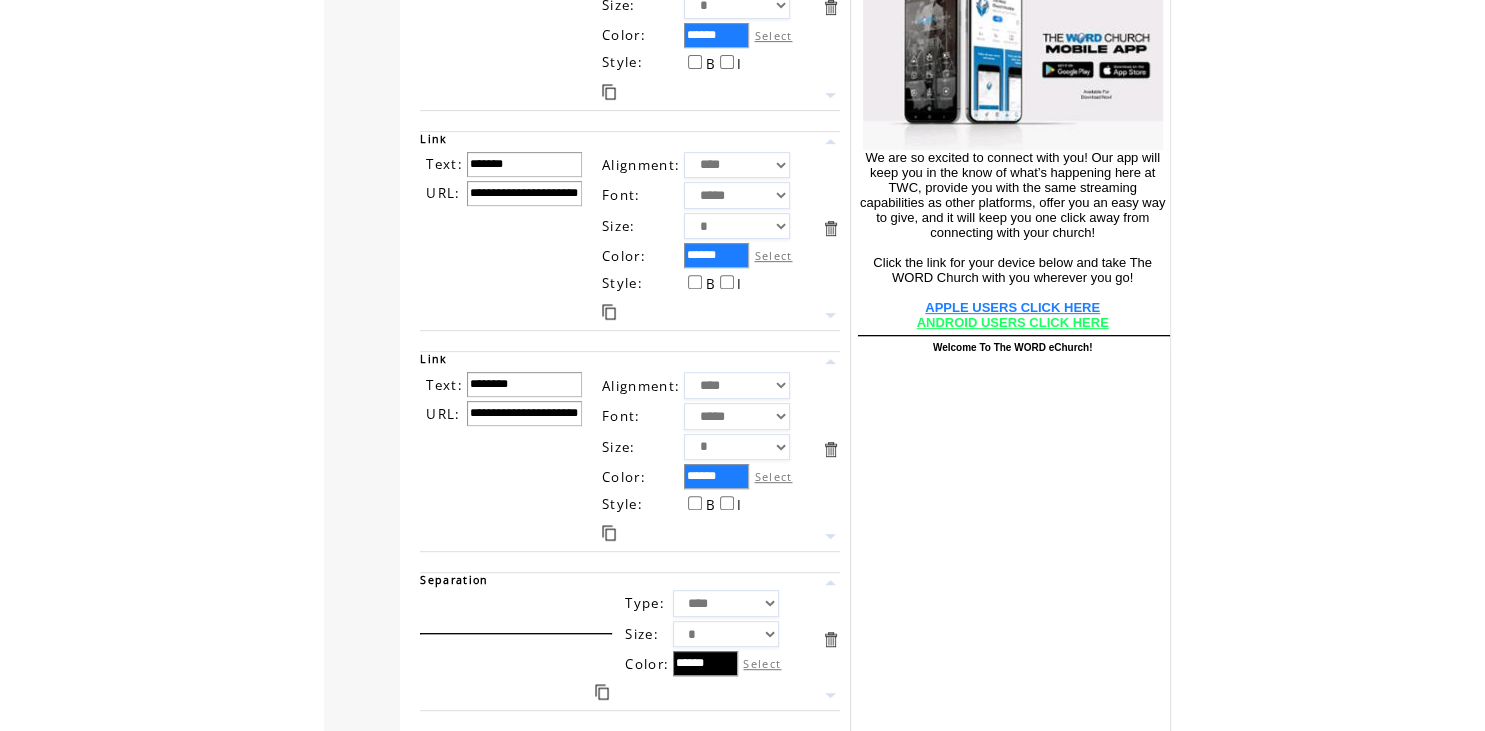 scroll, scrollTop: 0, scrollLeft: 1, axis: horizontal 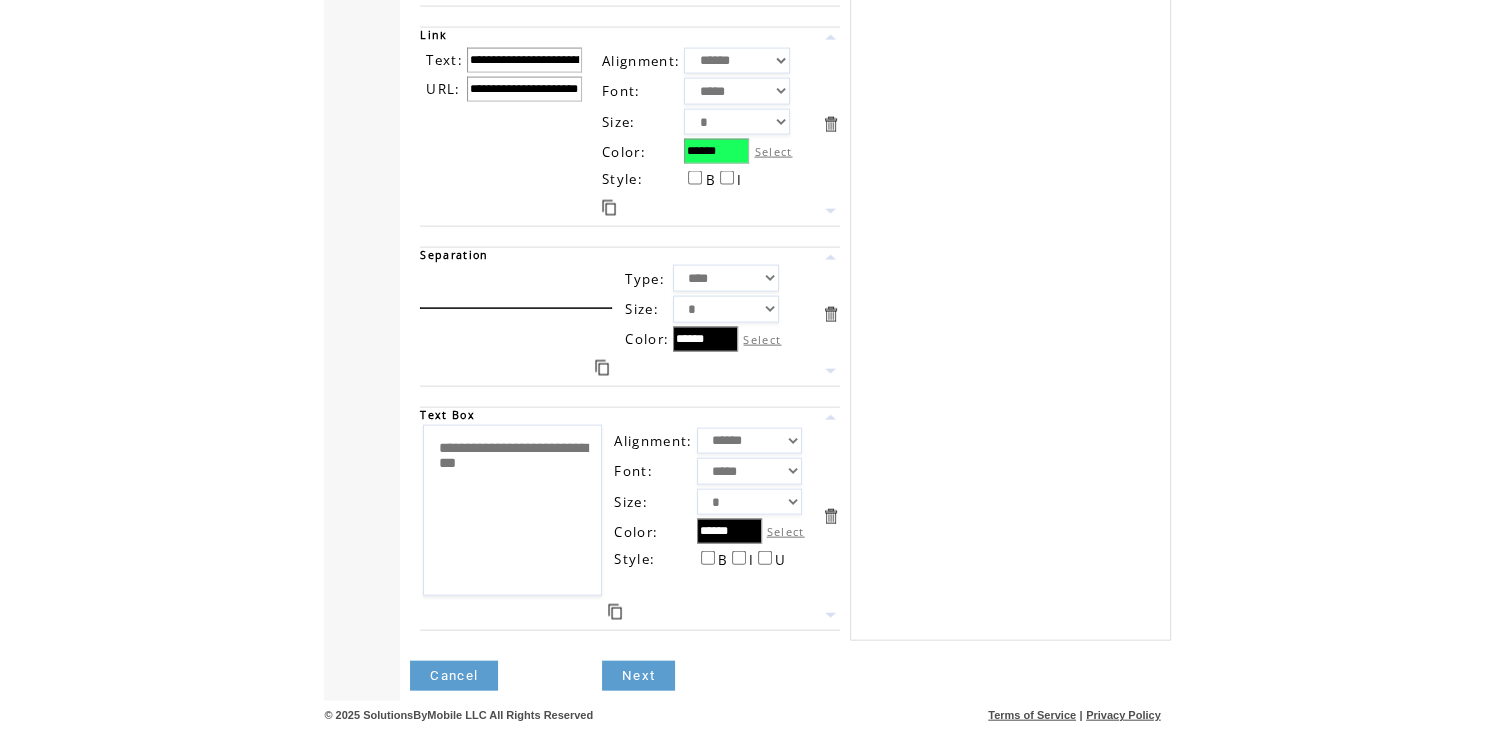 type on "**********" 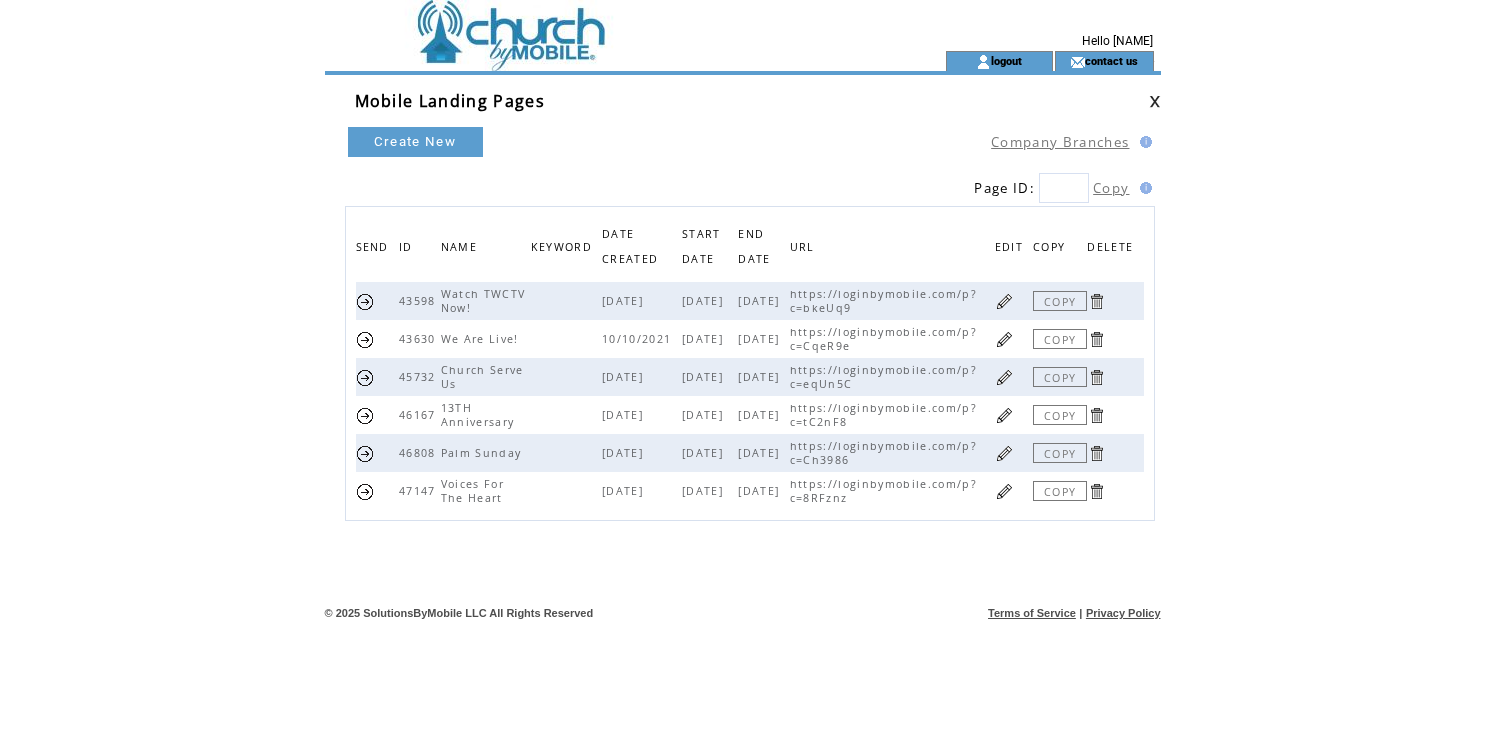 scroll, scrollTop: 0, scrollLeft: 0, axis: both 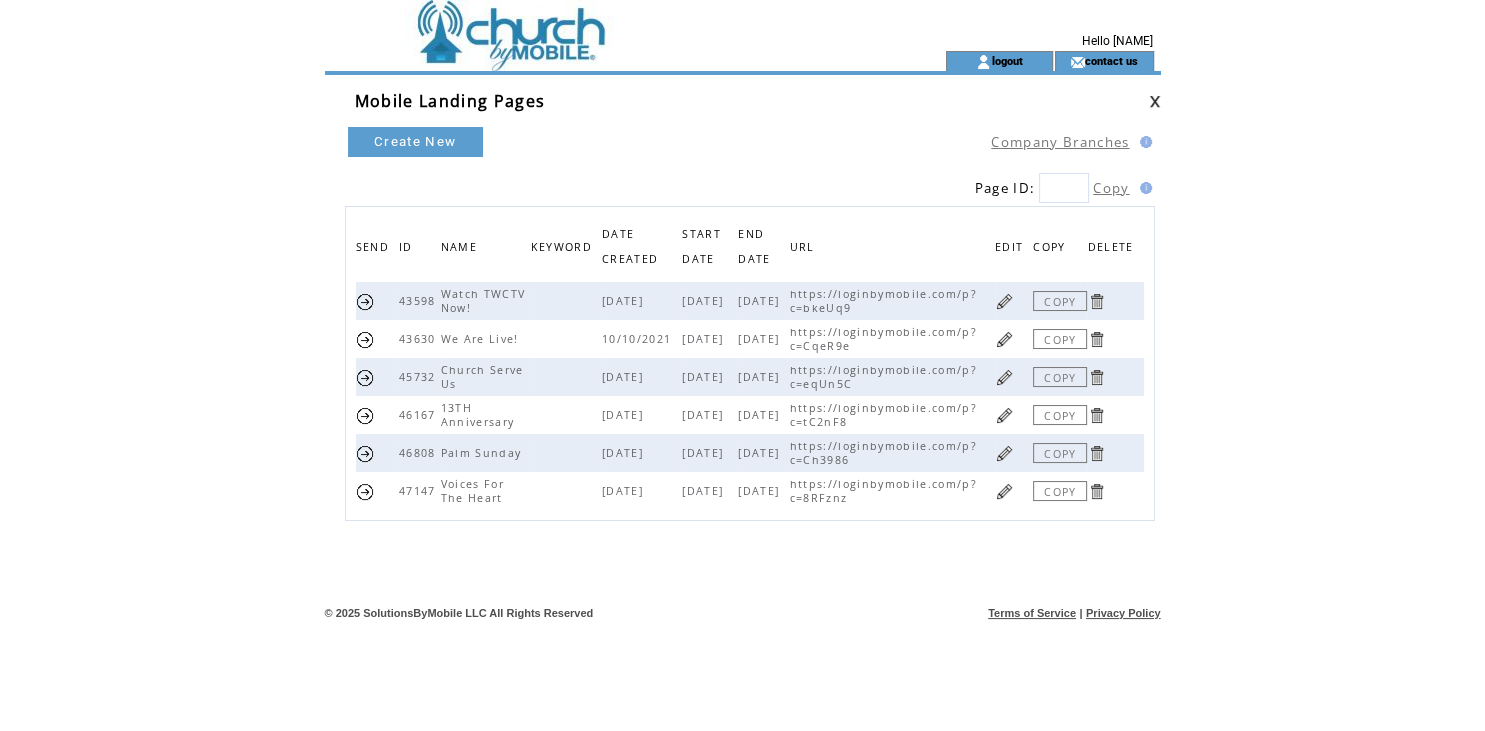 click at bounding box center [365, 339] 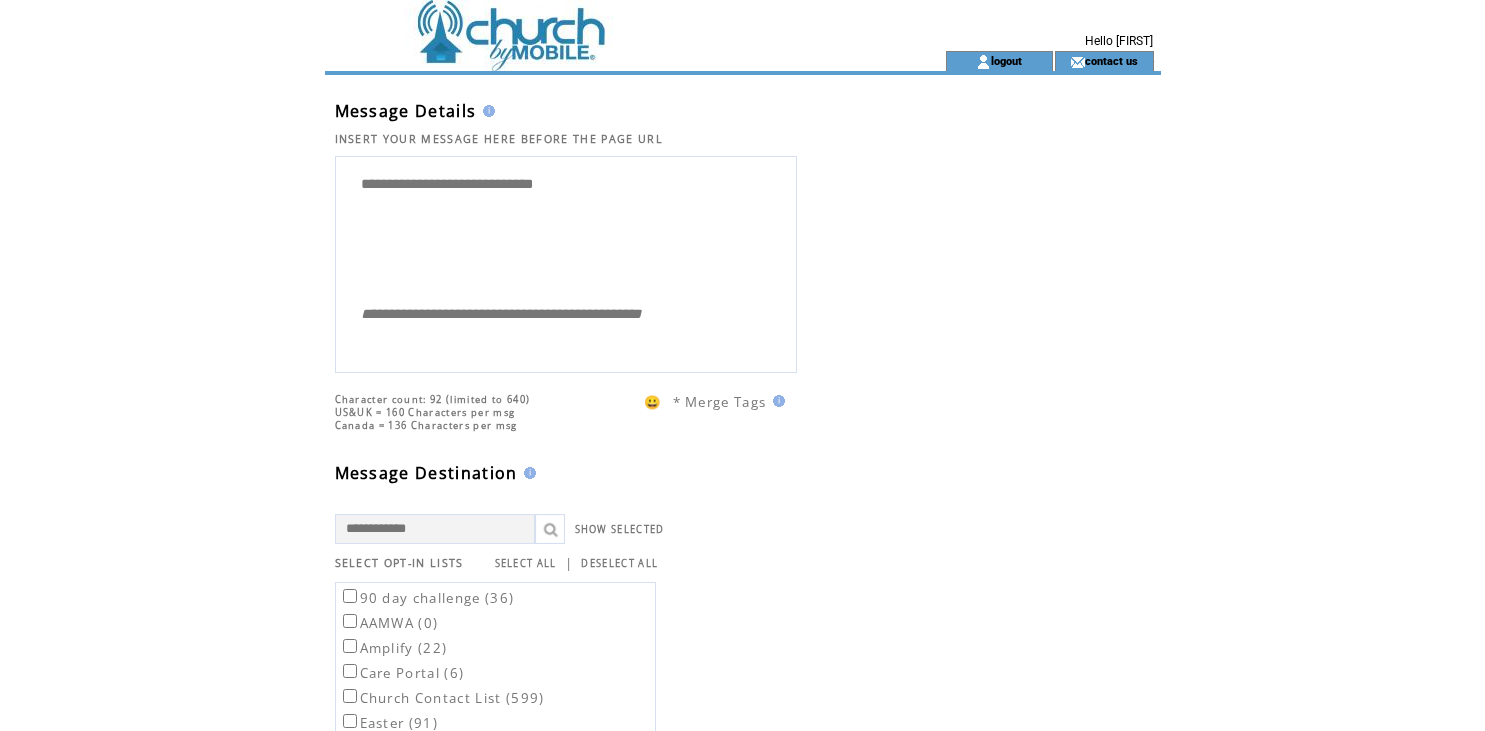scroll, scrollTop: 0, scrollLeft: 0, axis: both 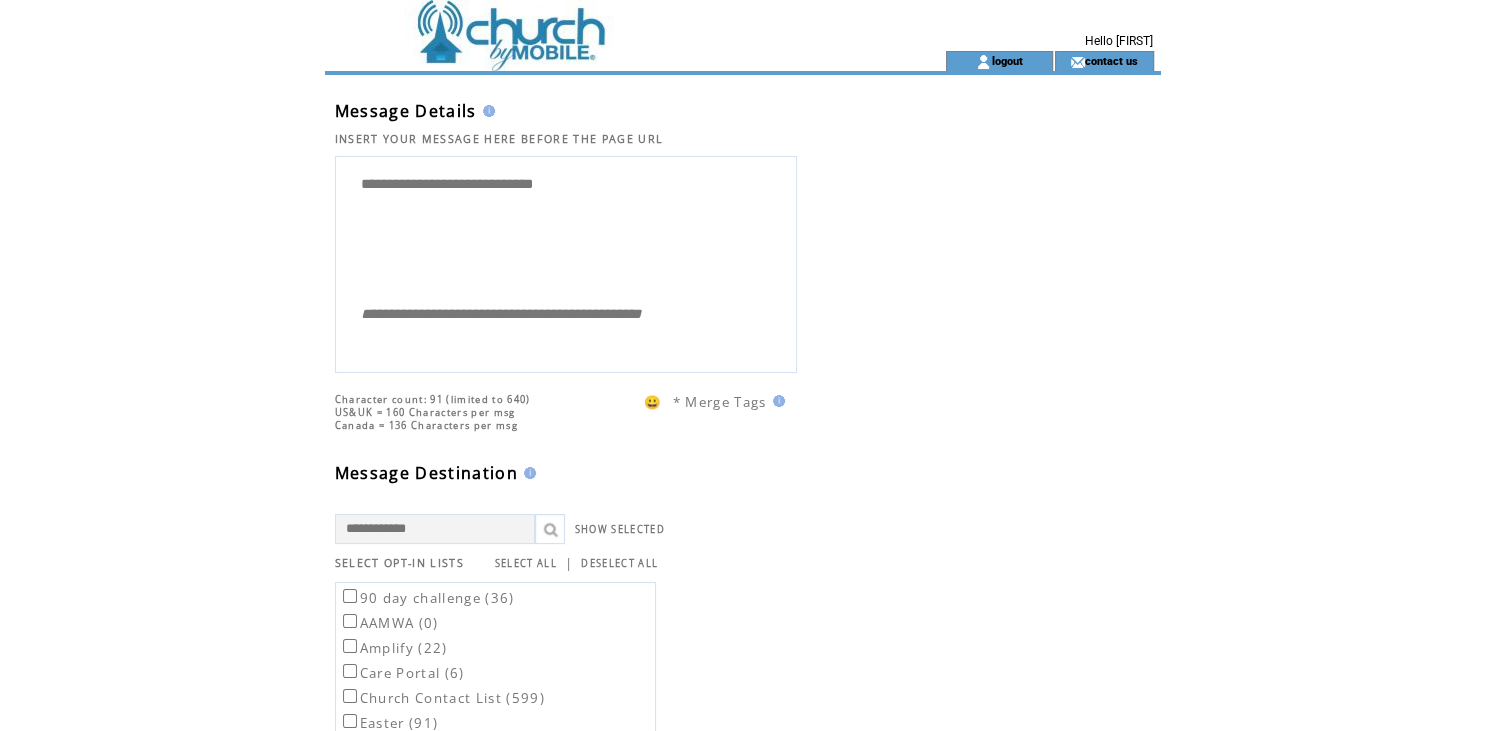 drag, startPoint x: 618, startPoint y: 177, endPoint x: 134, endPoint y: 175, distance: 484.00412 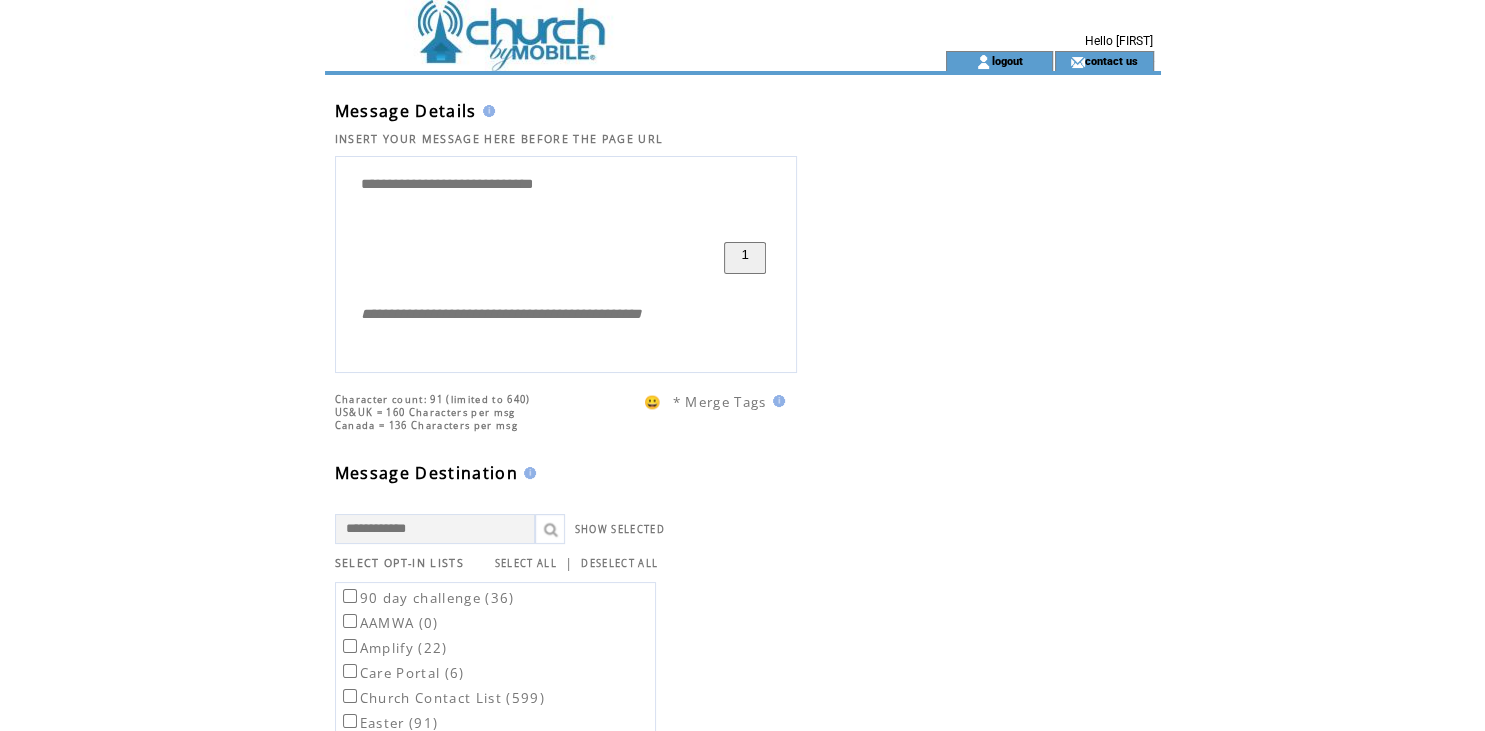 type on "*" 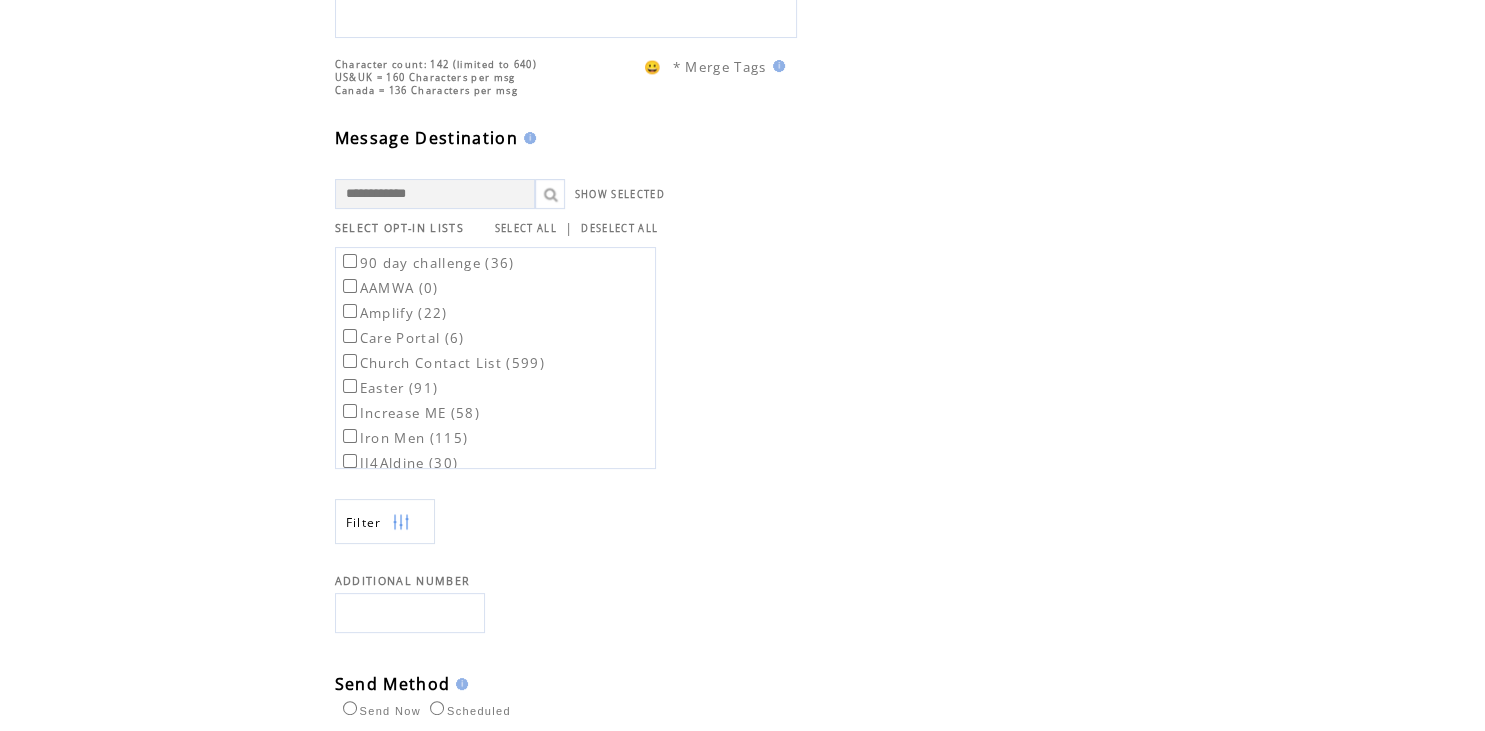 scroll, scrollTop: 369, scrollLeft: 0, axis: vertical 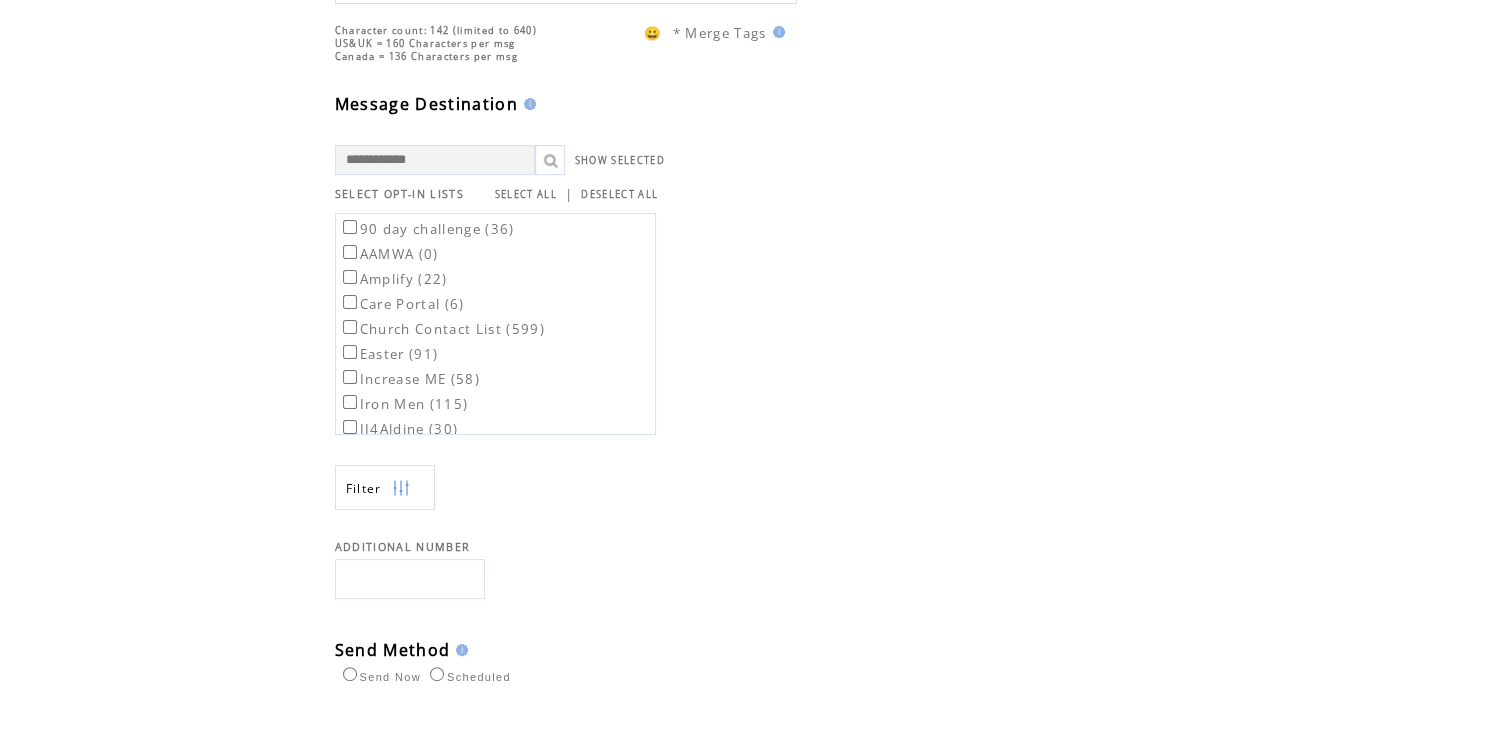 type on "**********" 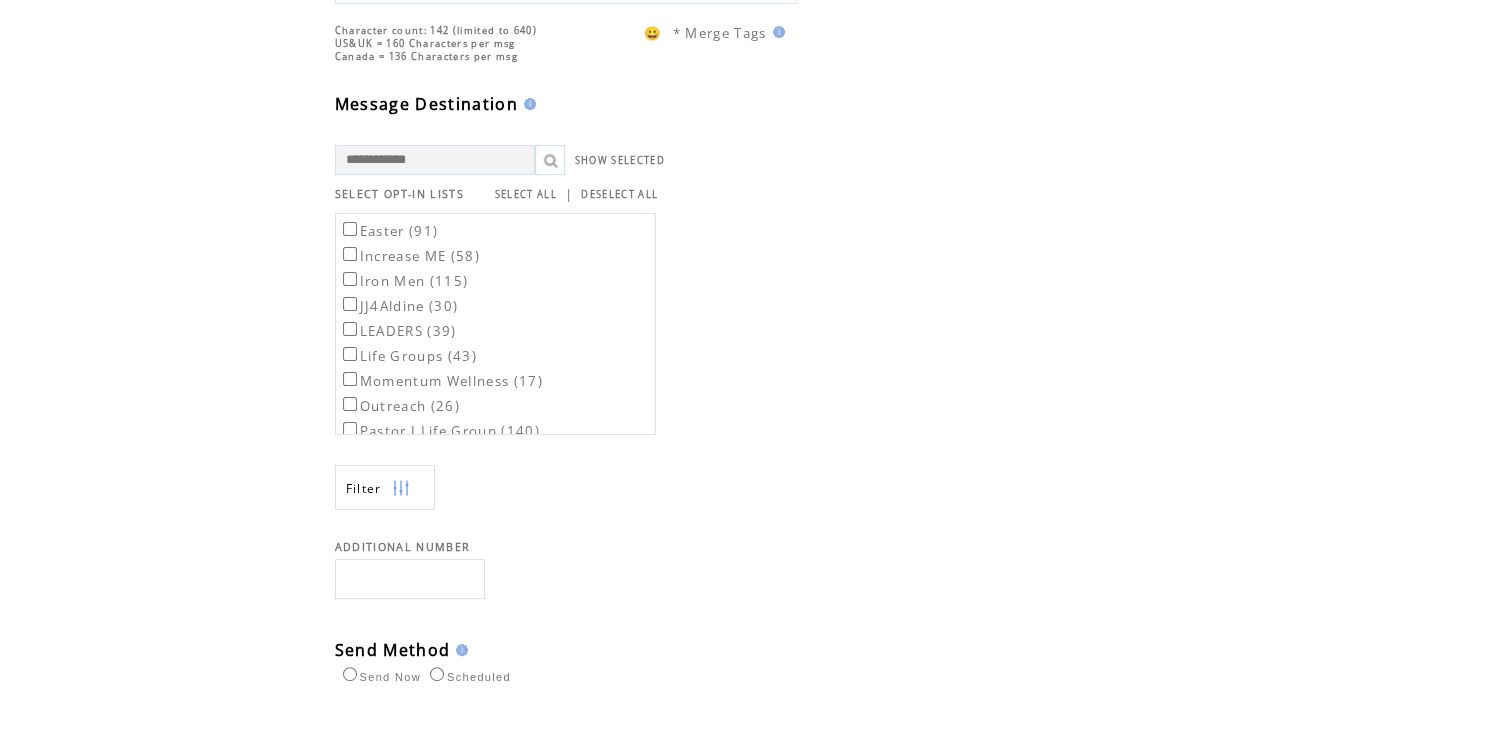 scroll, scrollTop: 127, scrollLeft: 0, axis: vertical 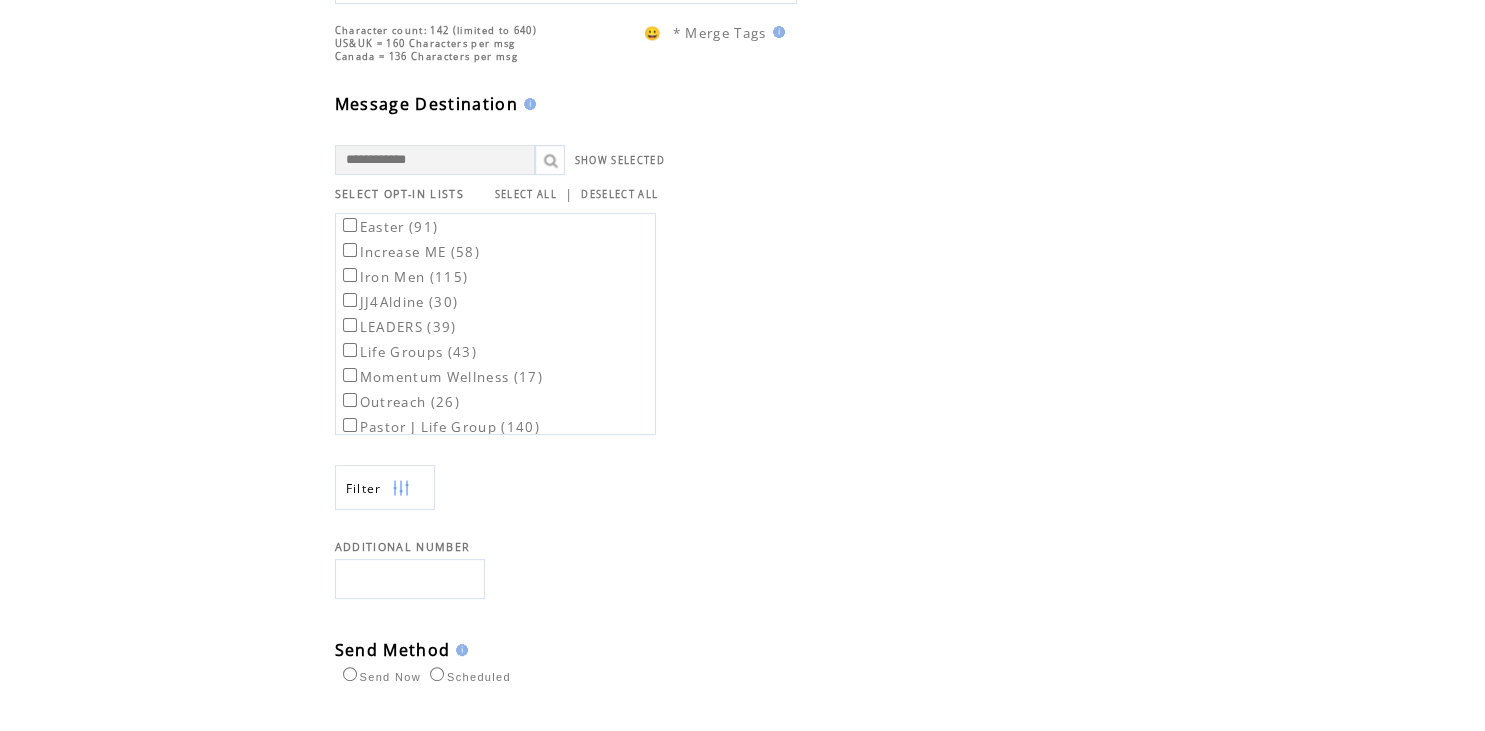 click on "Life Groups (43)" at bounding box center [408, 352] 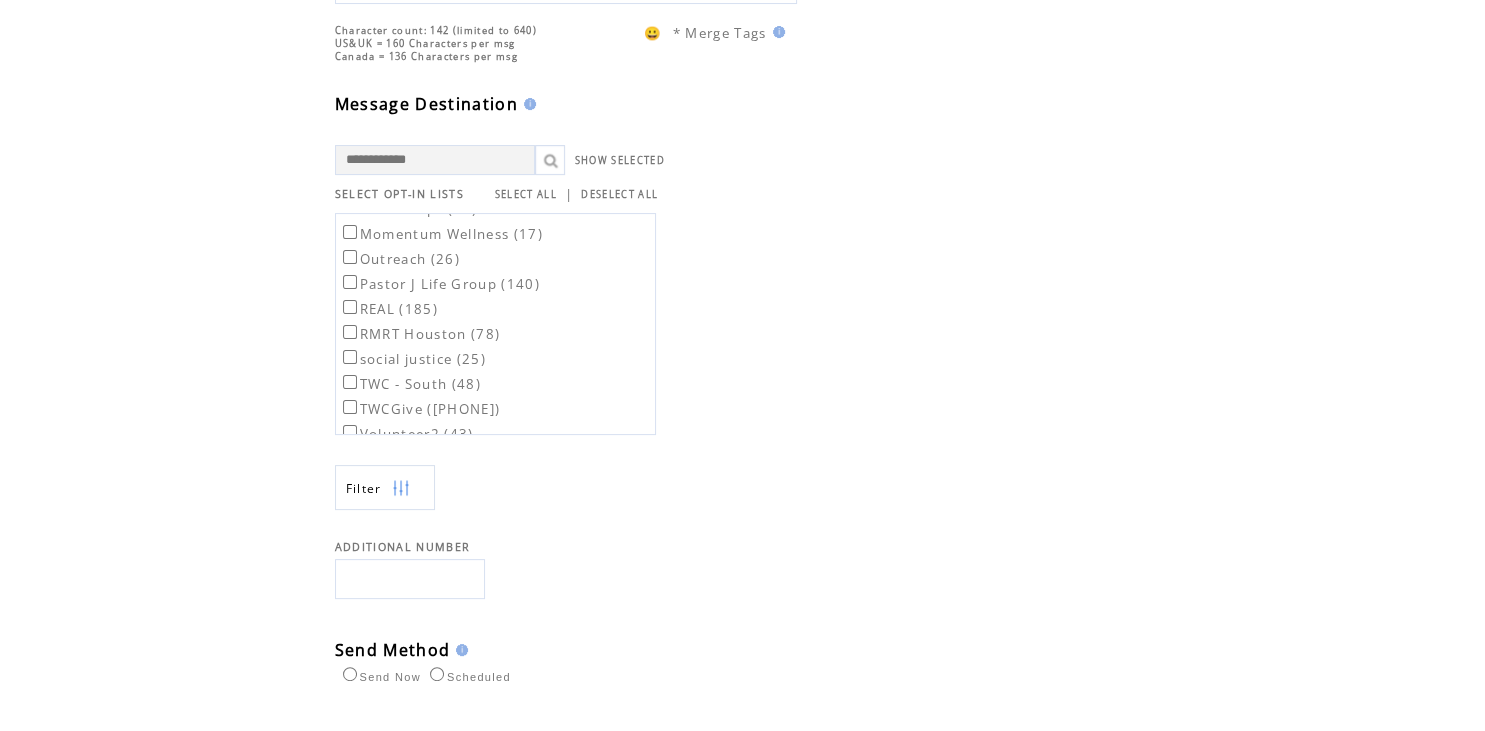 scroll, scrollTop: 310, scrollLeft: 0, axis: vertical 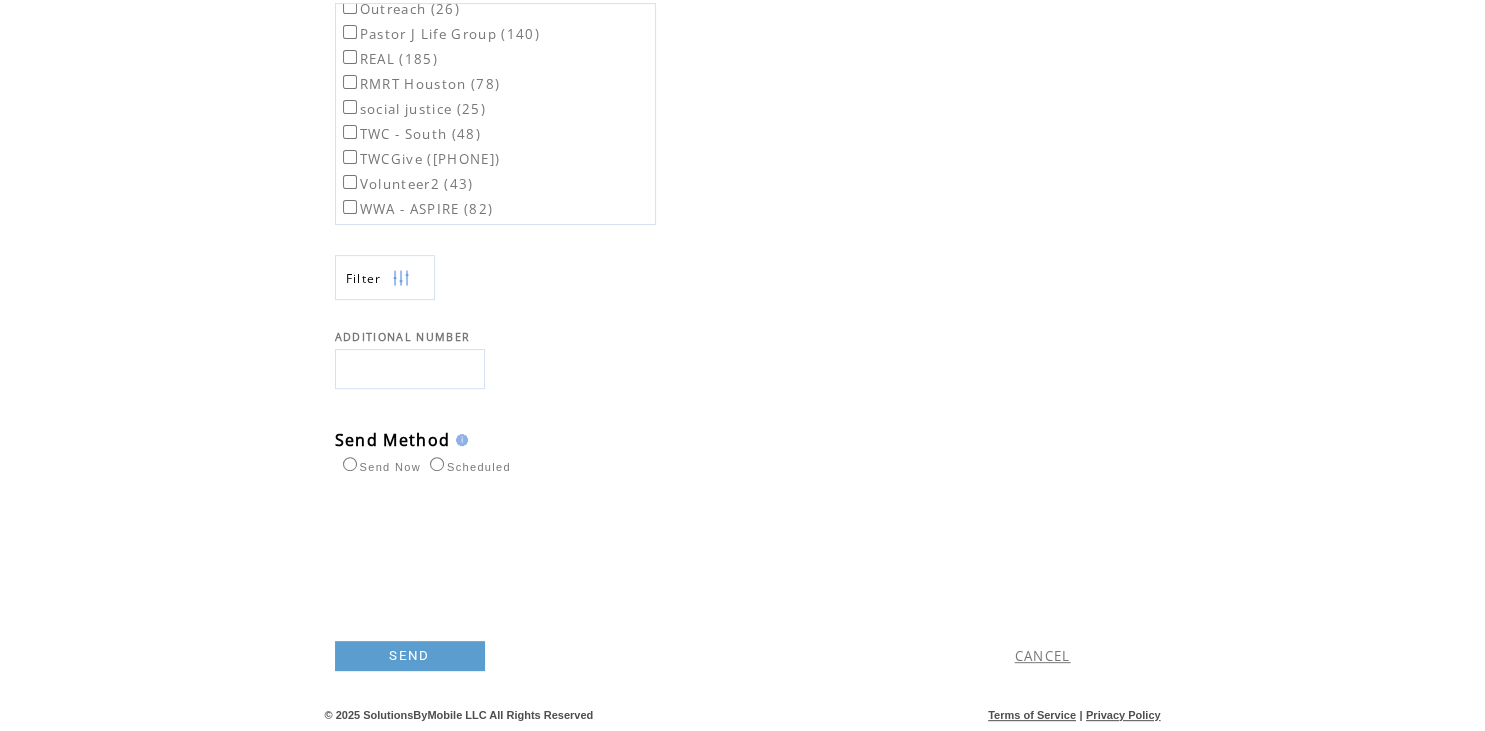 click on "SEND" at bounding box center [410, 656] 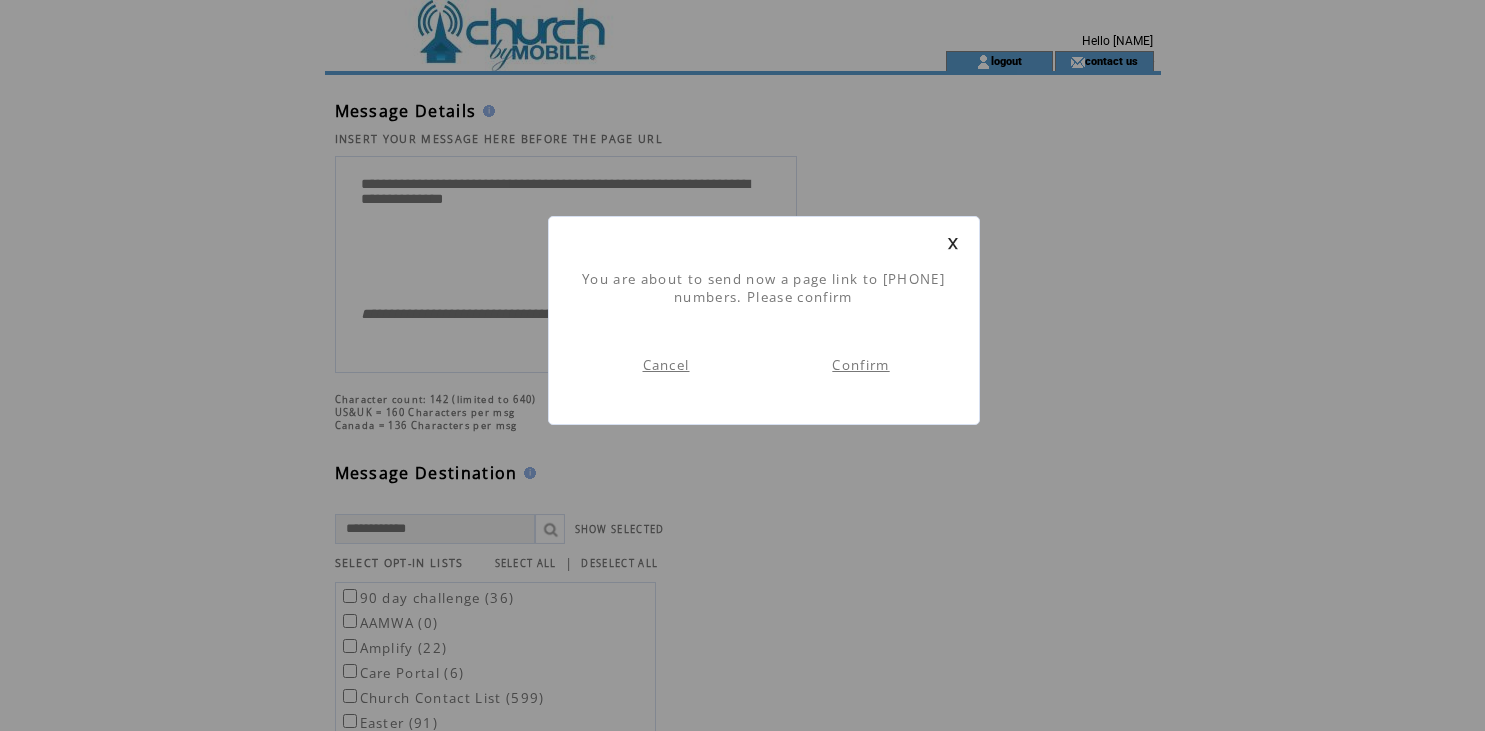 scroll, scrollTop: 0, scrollLeft: 0, axis: both 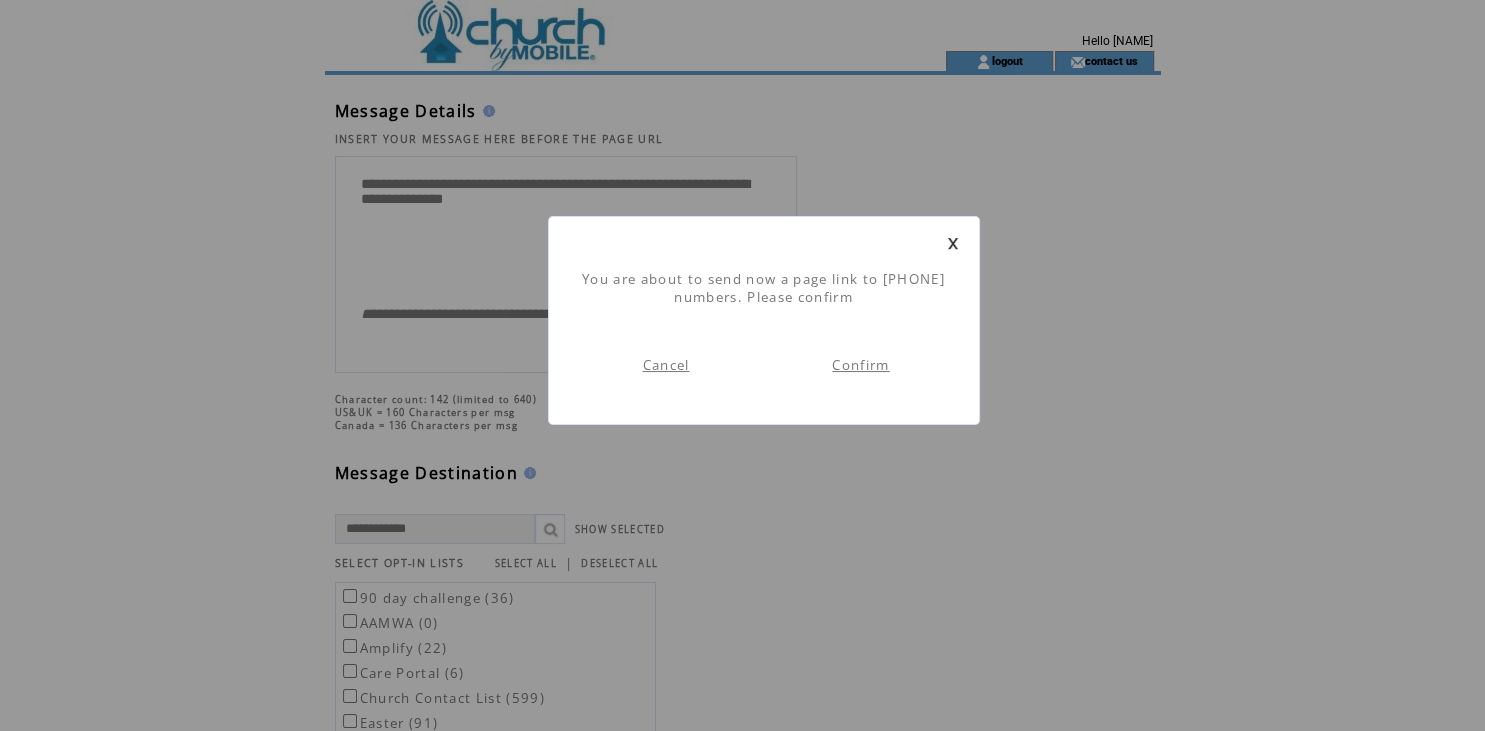 click on "Confirm" at bounding box center (860, 365) 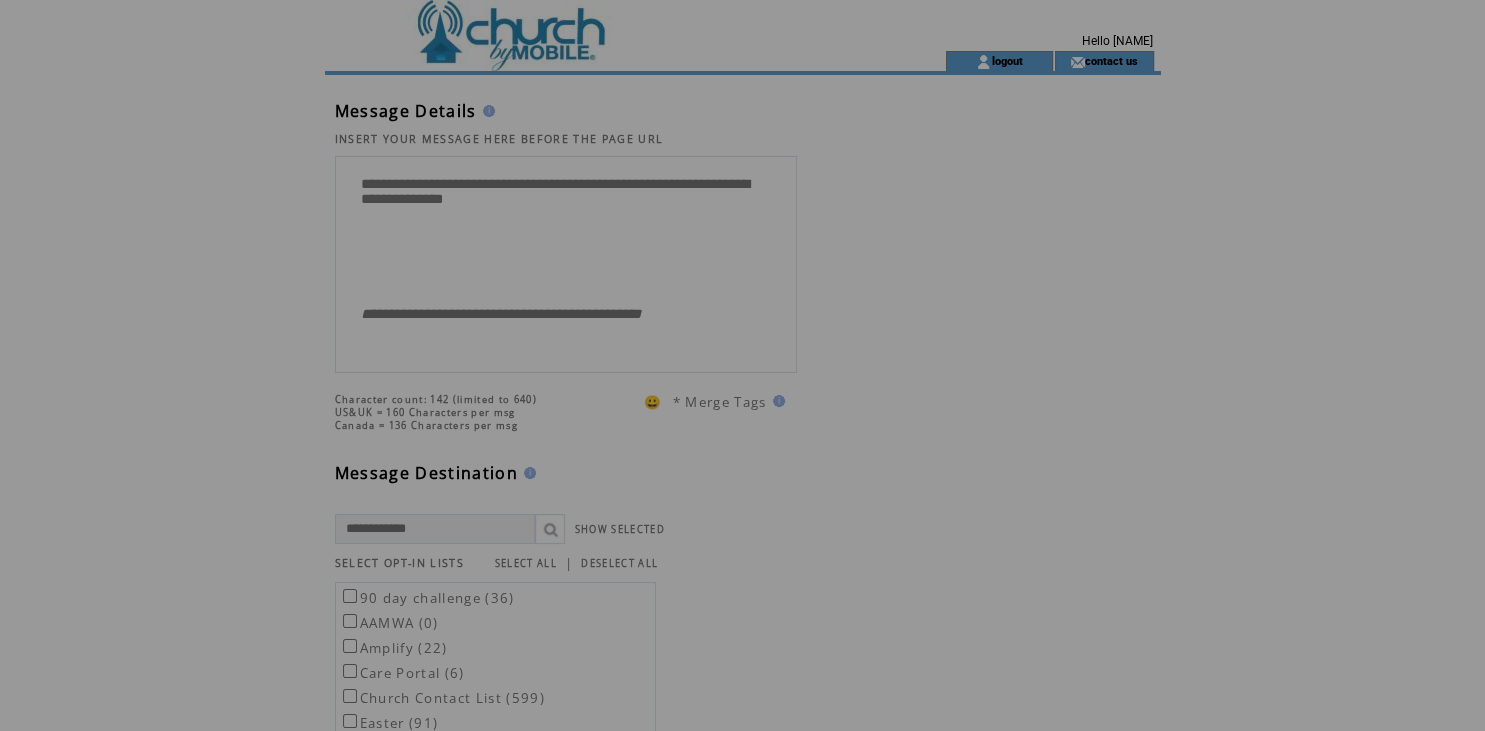 scroll, scrollTop: 0, scrollLeft: 0, axis: both 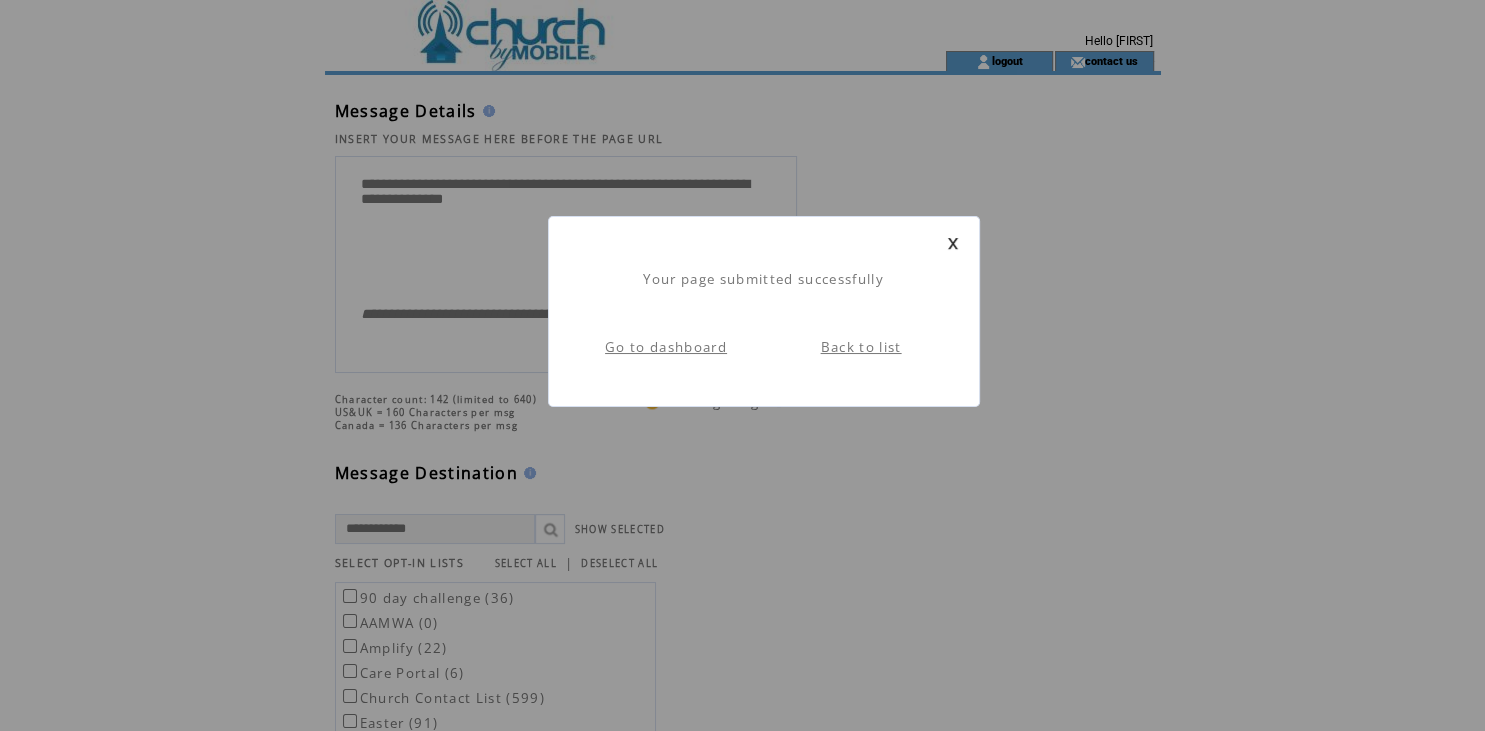 click on "Back to list" at bounding box center [861, 347] 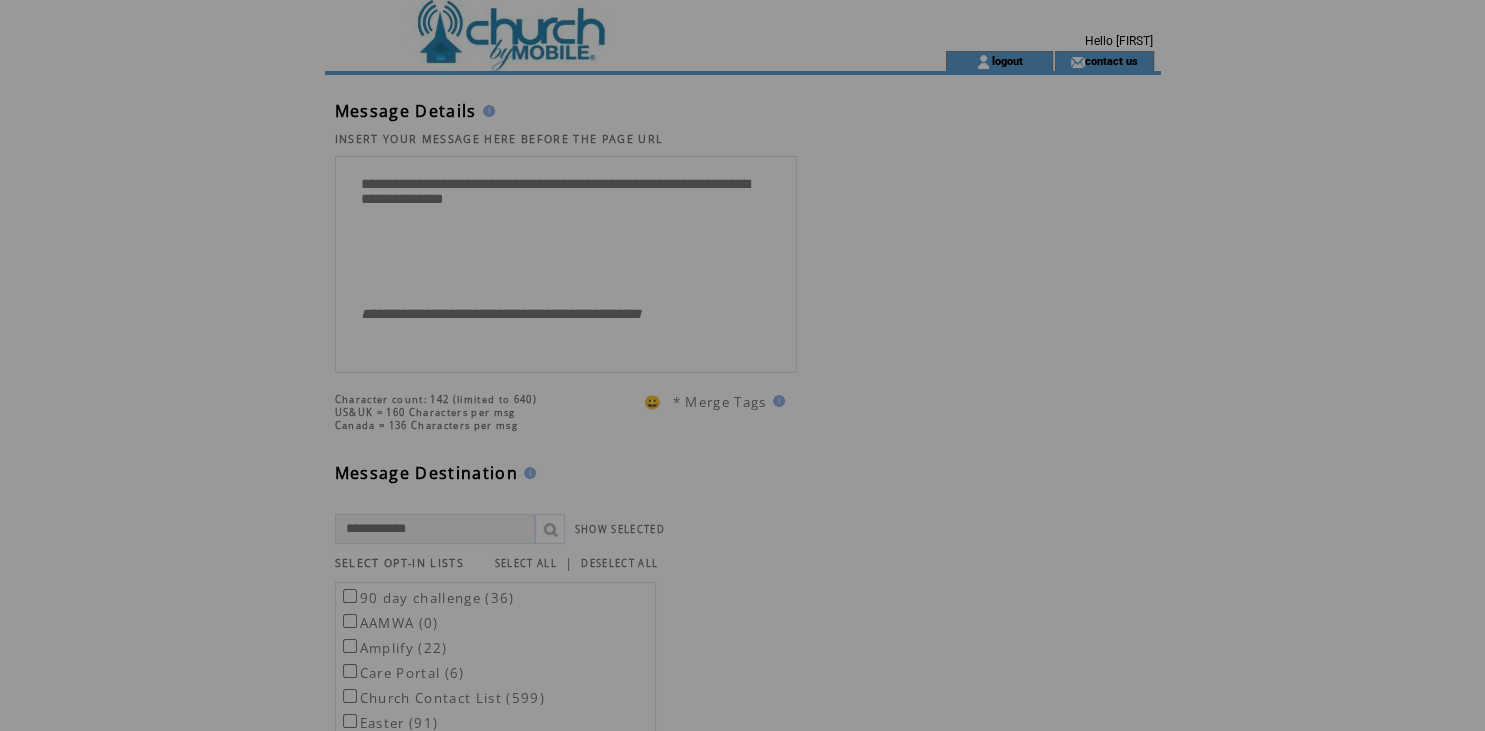 scroll, scrollTop: 0, scrollLeft: 0, axis: both 